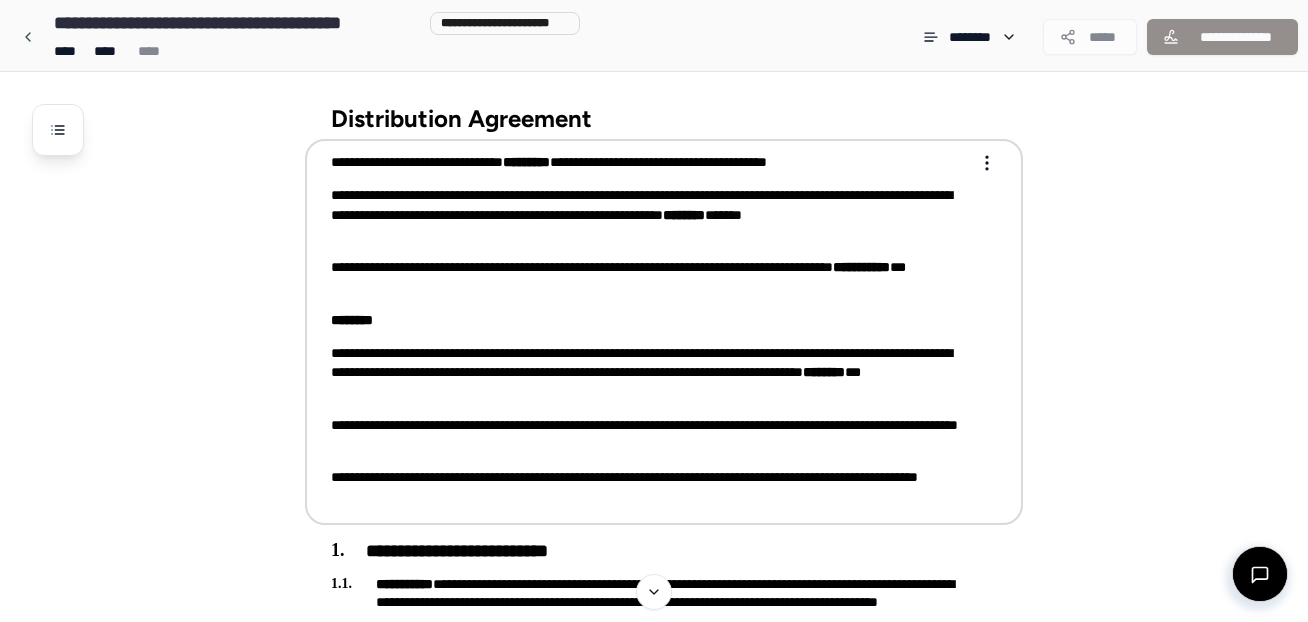 scroll, scrollTop: 0, scrollLeft: 0, axis: both 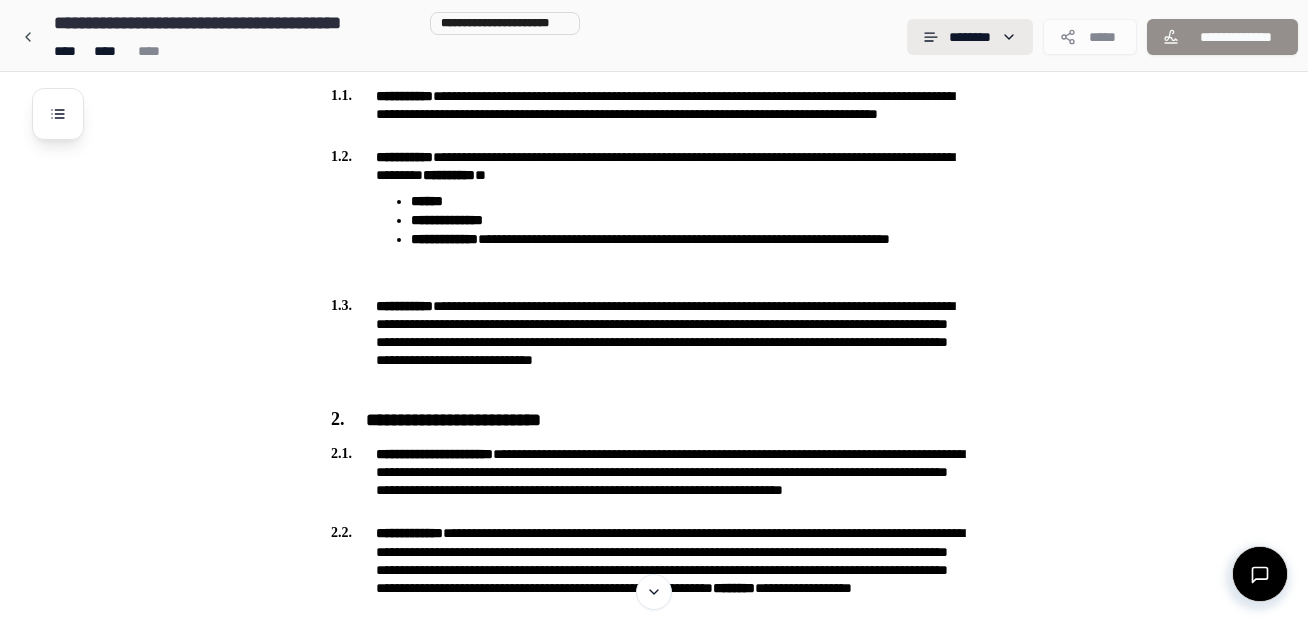 click on "**********" at bounding box center (654, 1330) 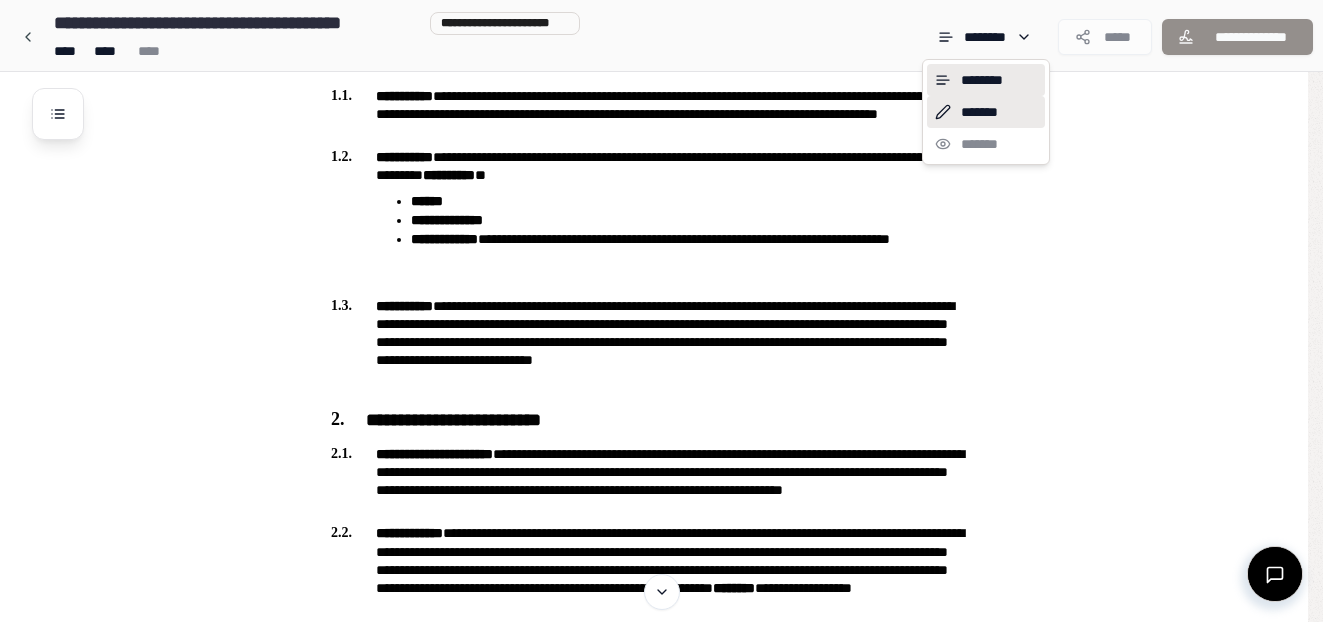 click on "*******" at bounding box center (986, 112) 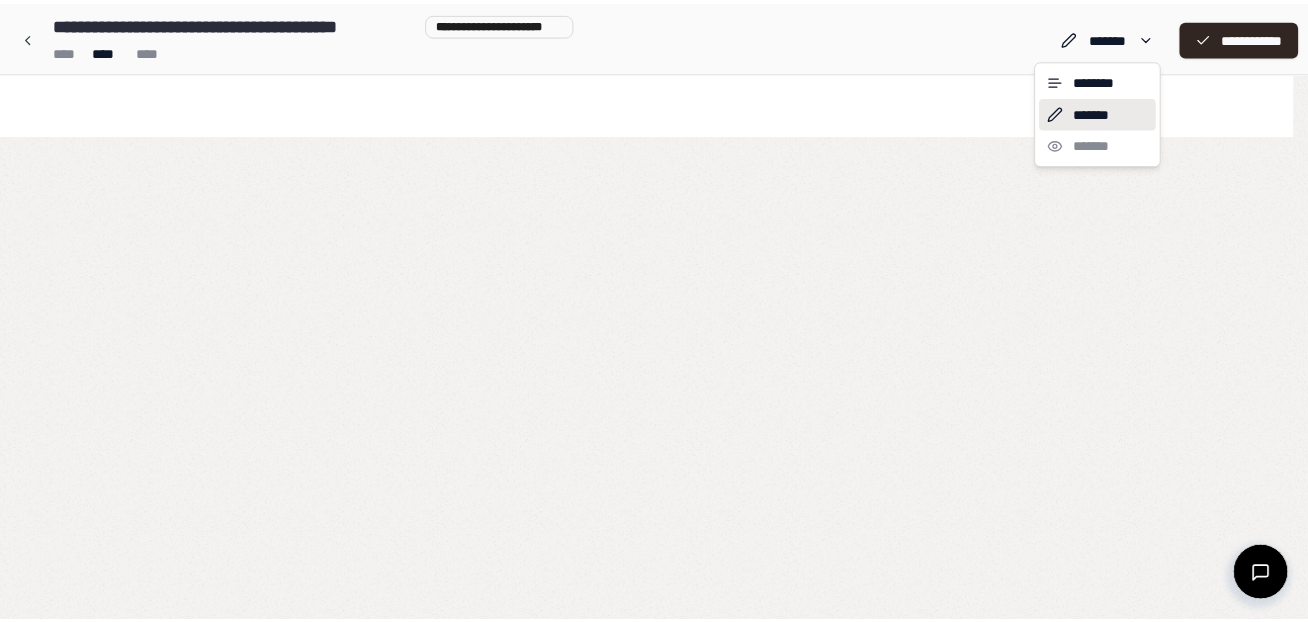 scroll, scrollTop: 0, scrollLeft: 0, axis: both 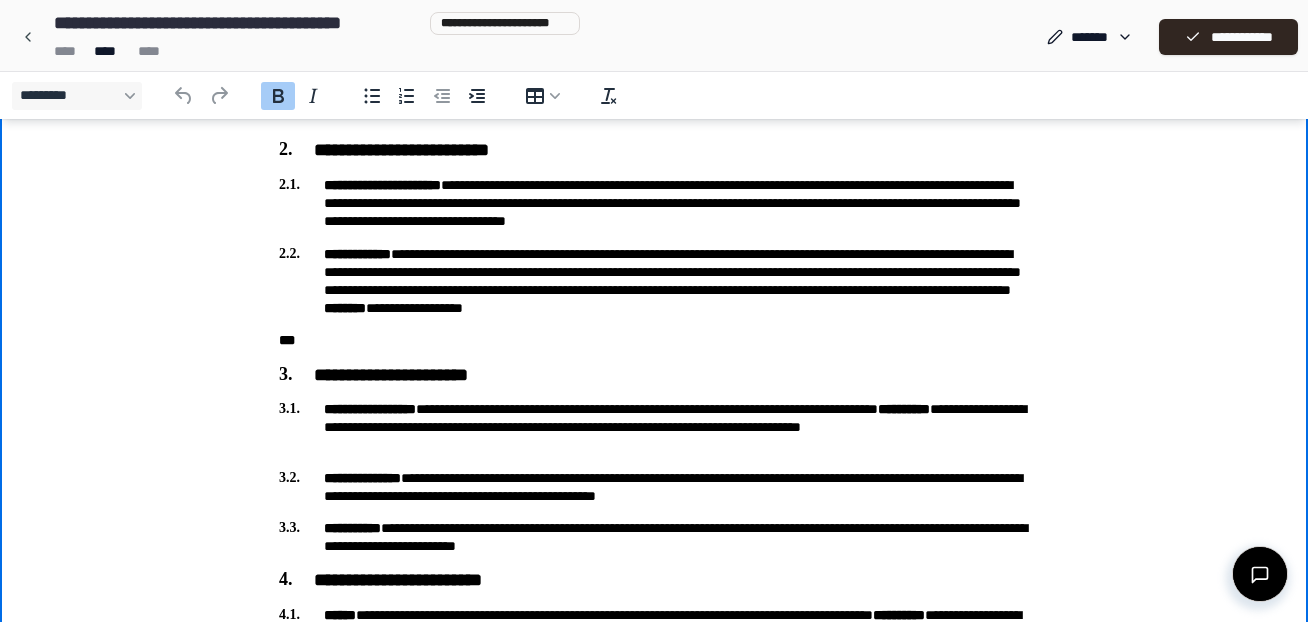 click on "***" at bounding box center [654, 340] 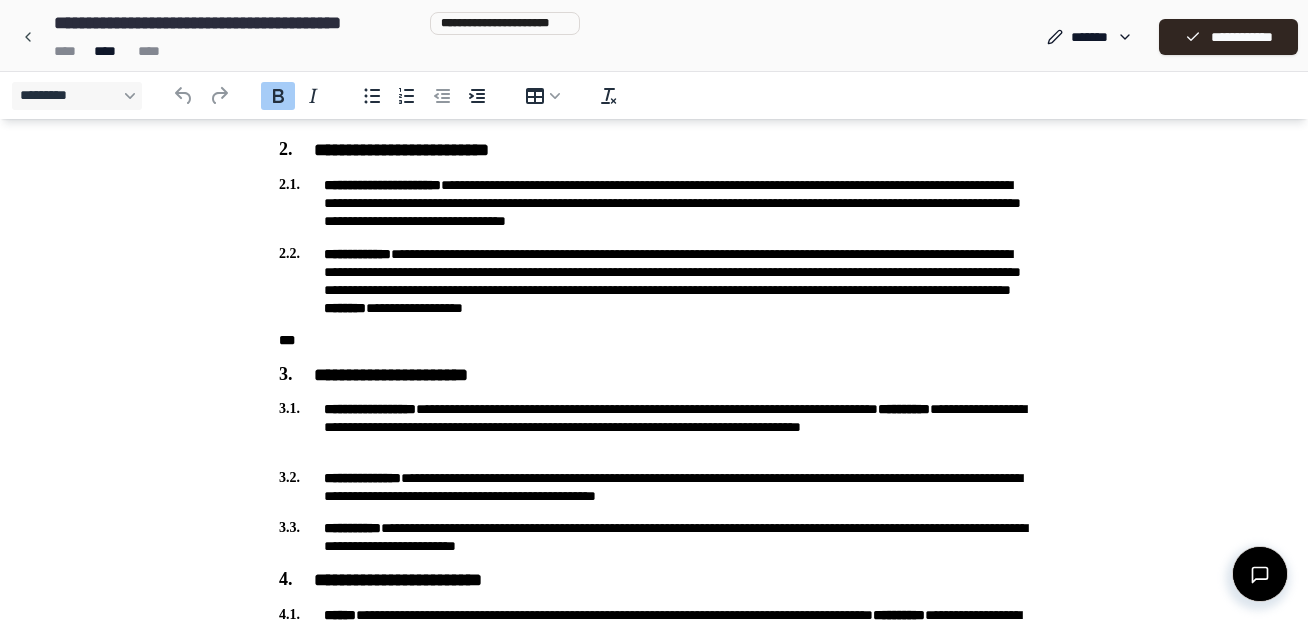 click on "***" at bounding box center [654, 340] 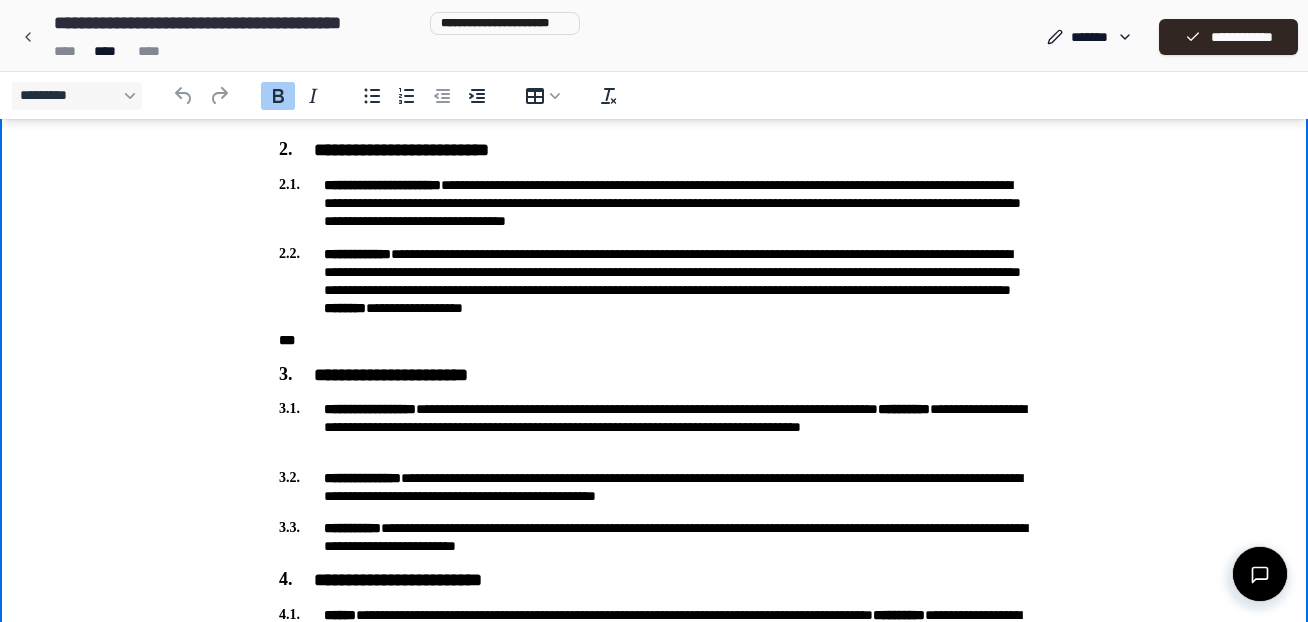 type 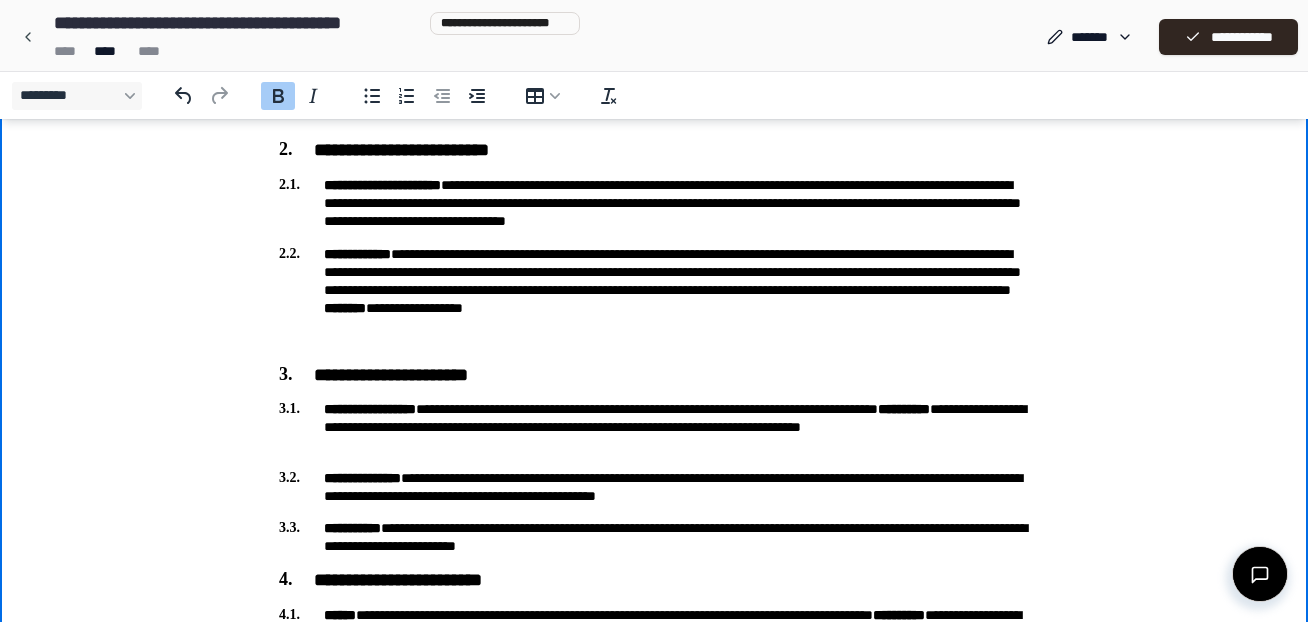 click on "**********" at bounding box center (654, 281) 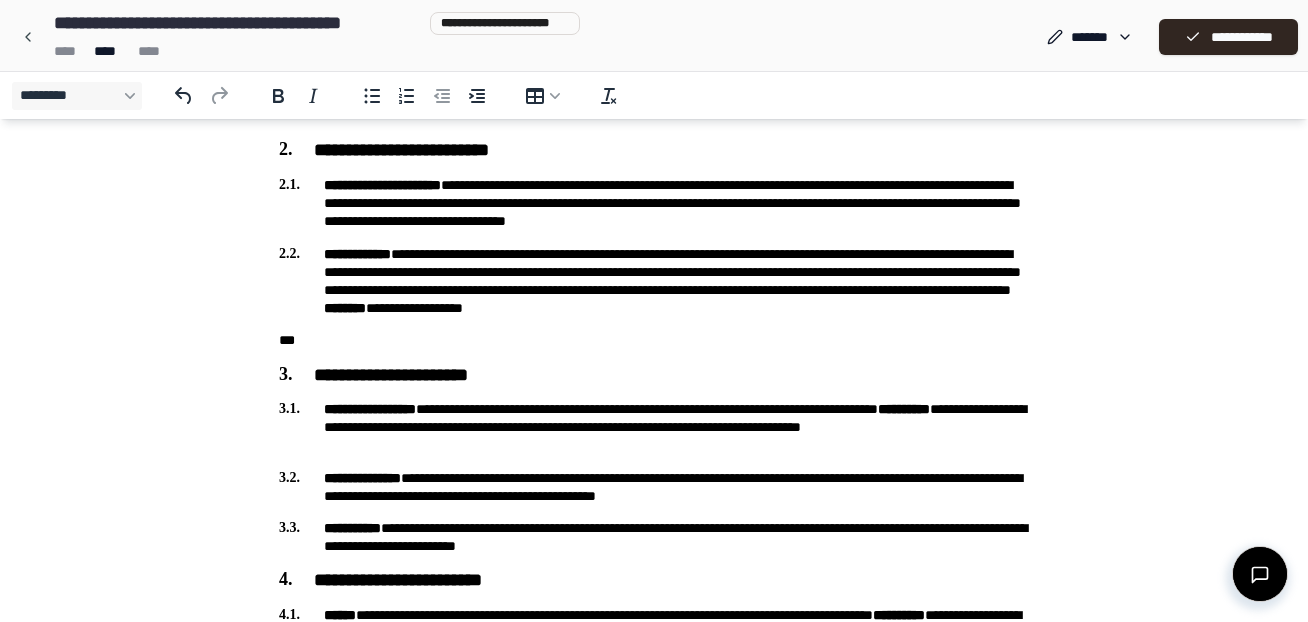 click at bounding box center (28, 37) 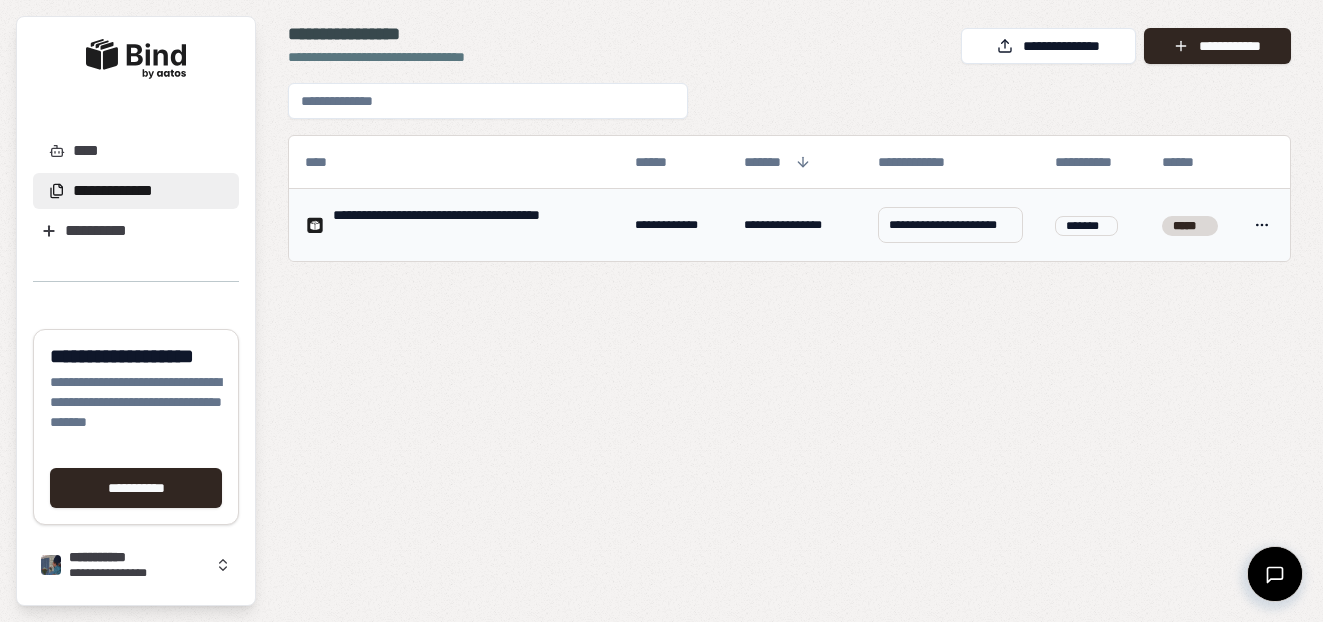 click on "**********" at bounding box center (950, 225) 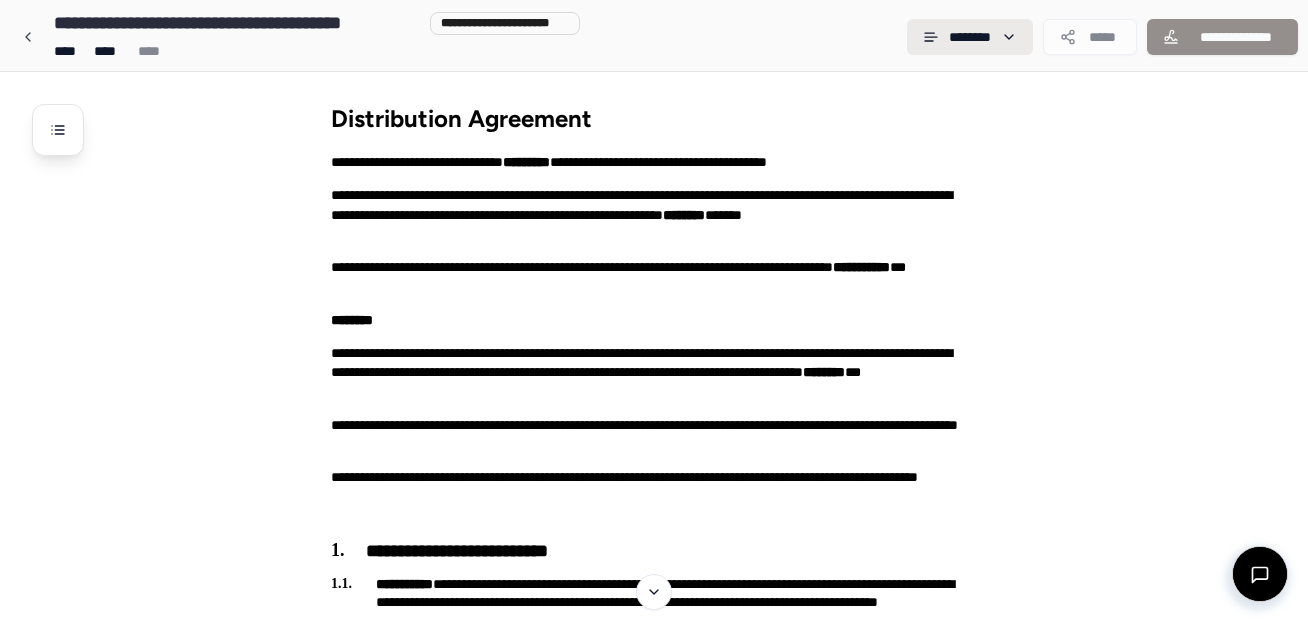click on "**********" at bounding box center [654, 1818] 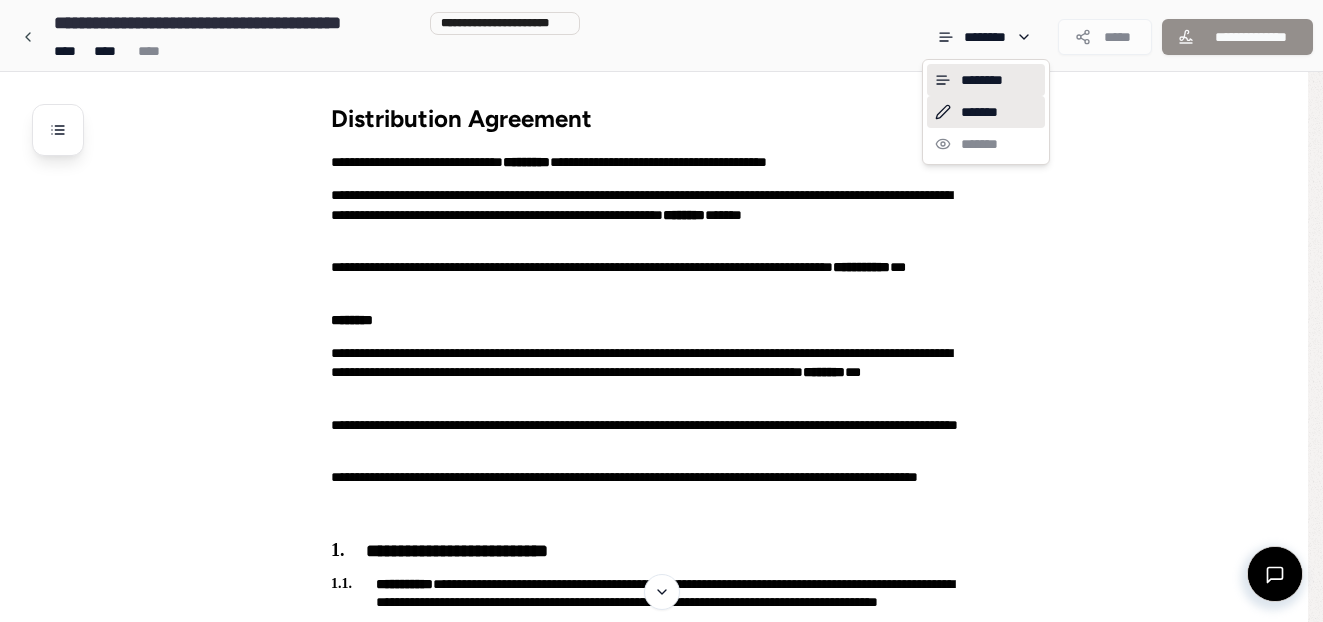 click on "*******" at bounding box center (986, 112) 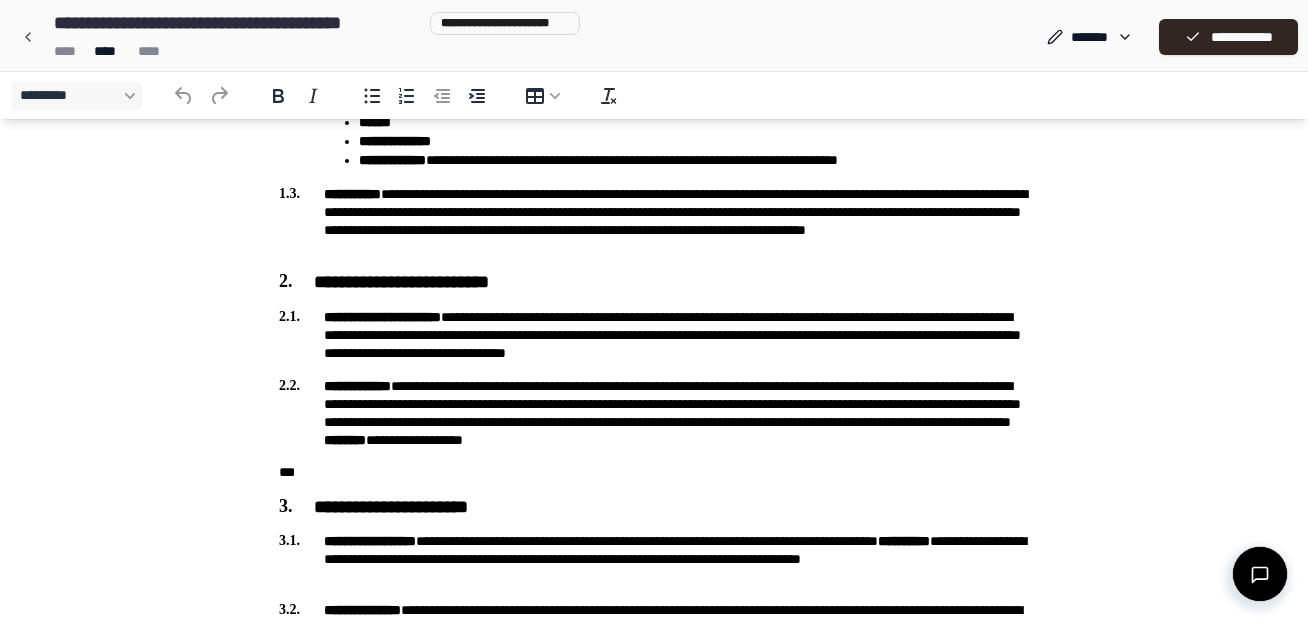 scroll, scrollTop: 536, scrollLeft: 0, axis: vertical 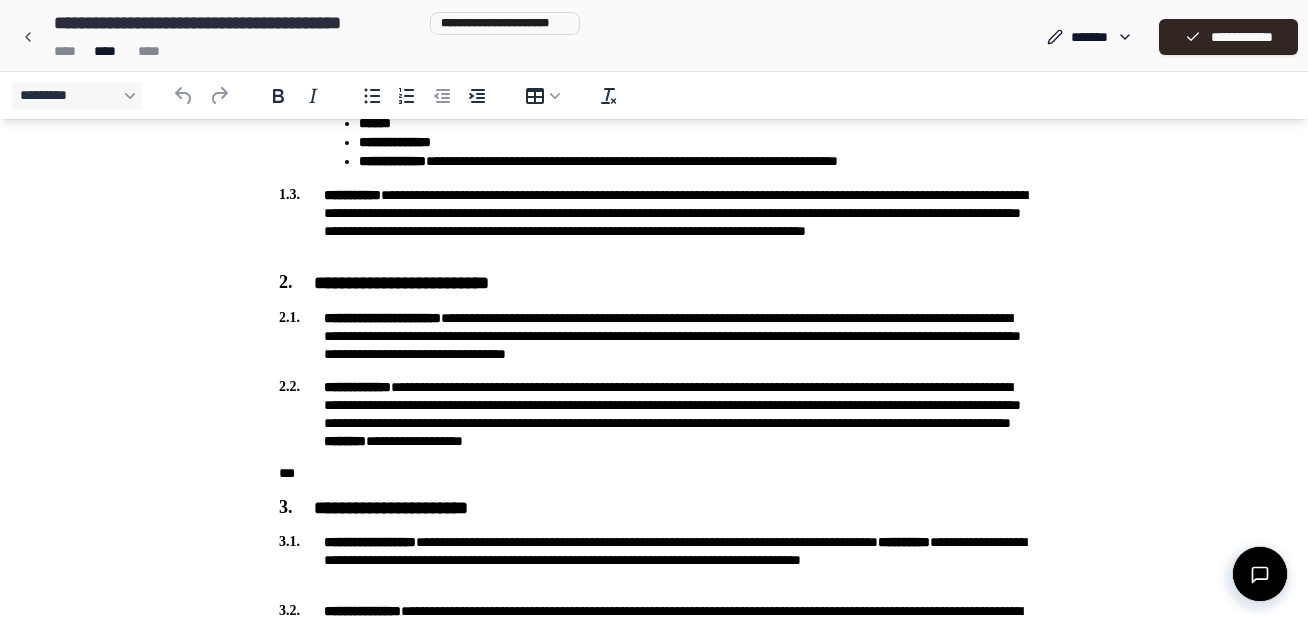 click on "***" at bounding box center (654, 473) 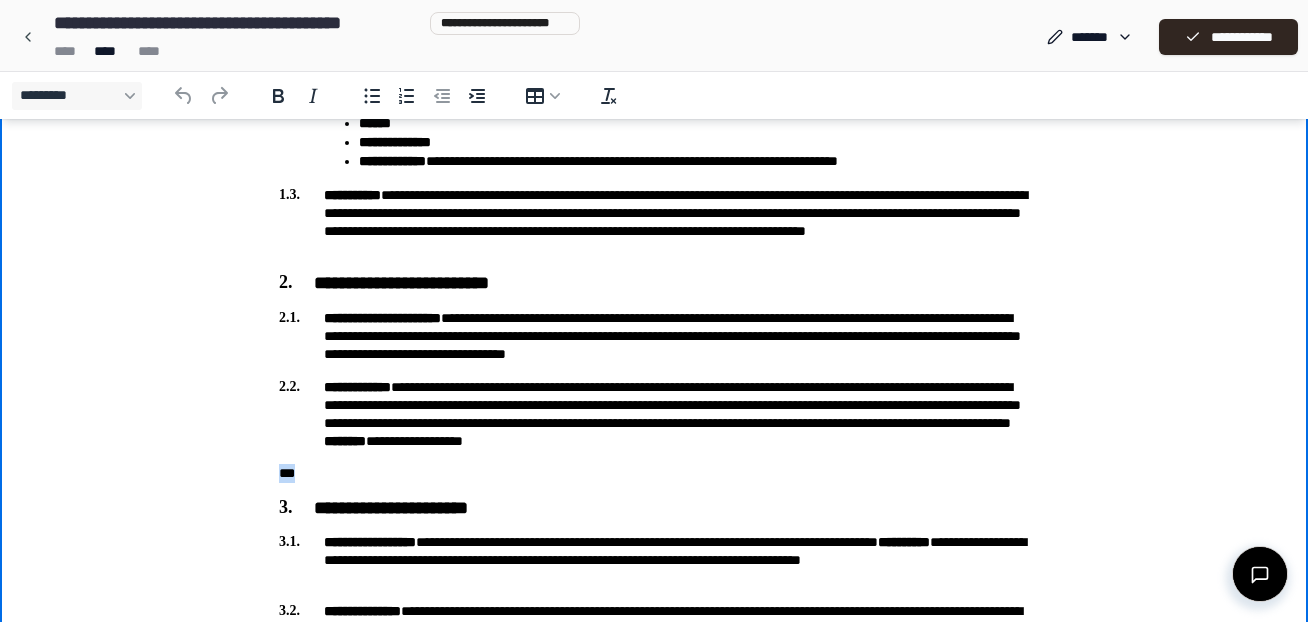 drag, startPoint x: 298, startPoint y: 476, endPoint x: 276, endPoint y: 476, distance: 22 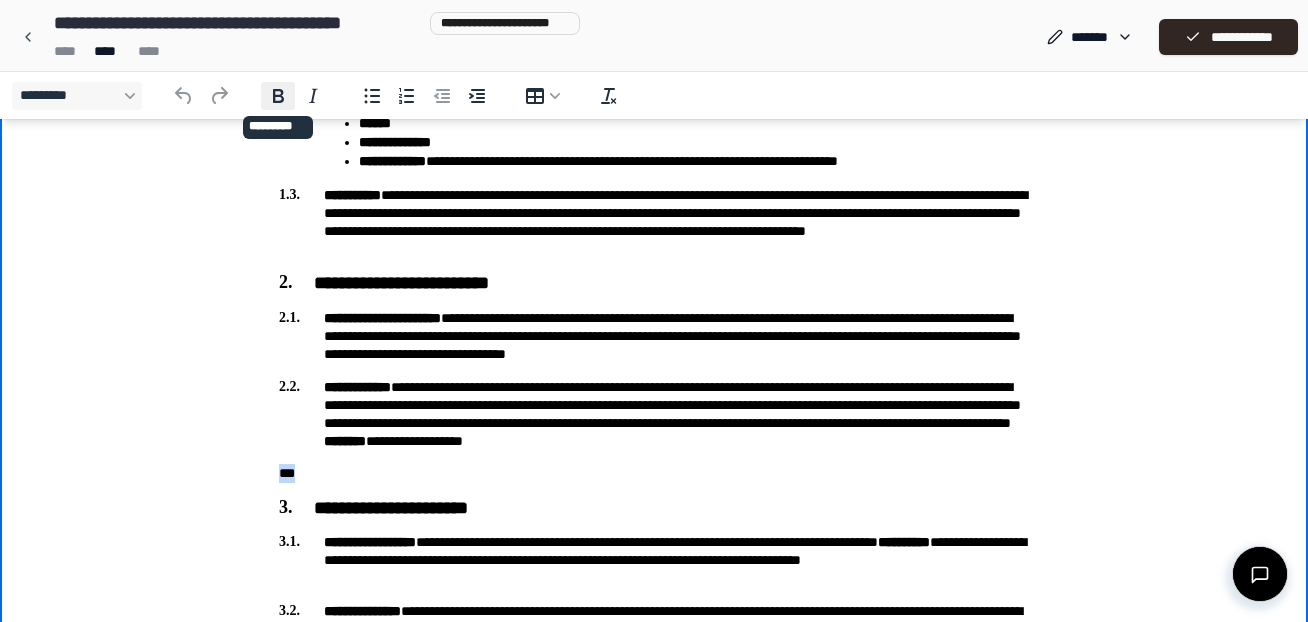click 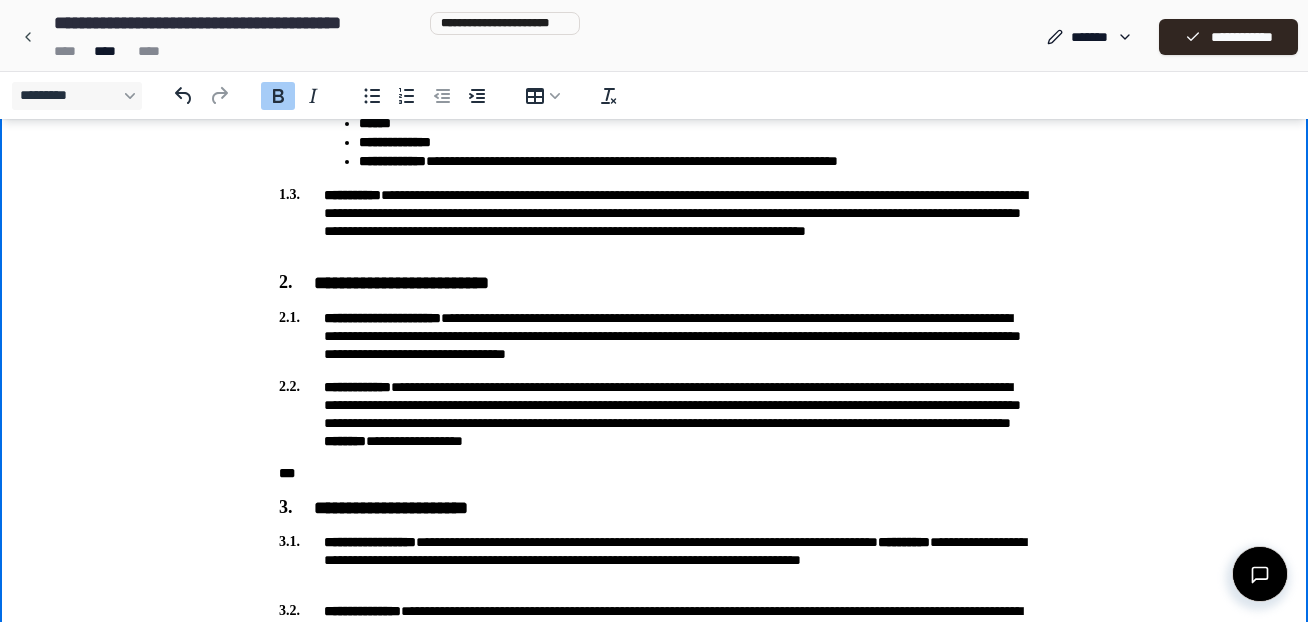 click on "**********" at bounding box center (654, 960) 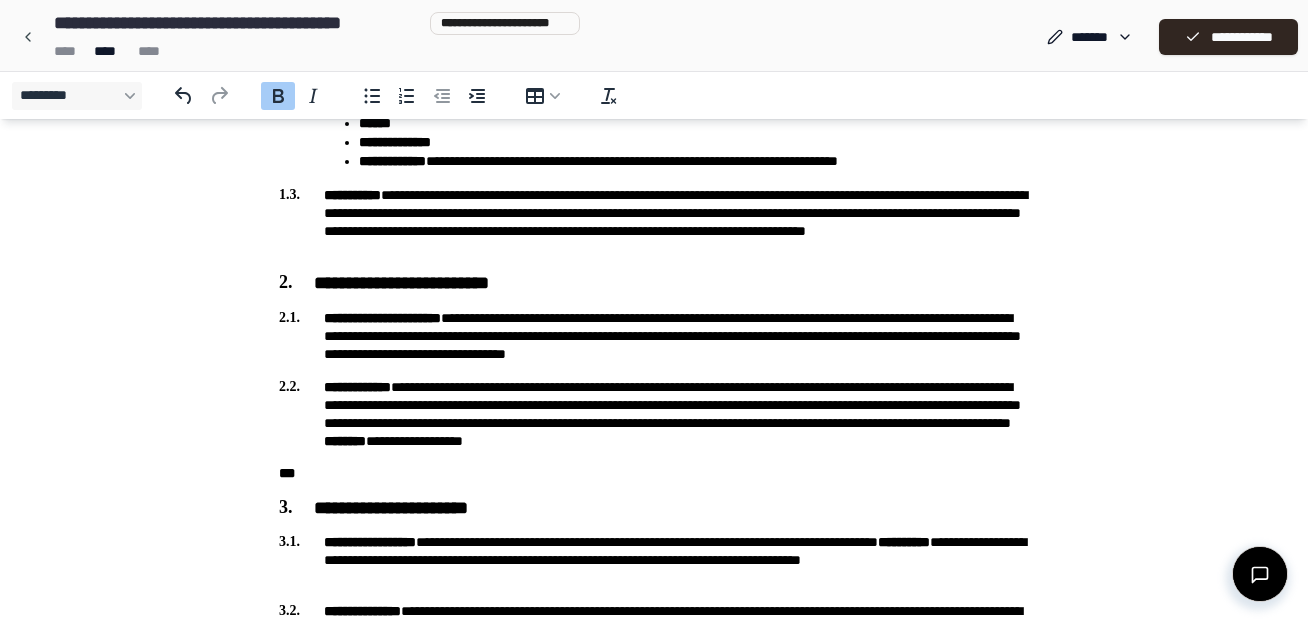 type 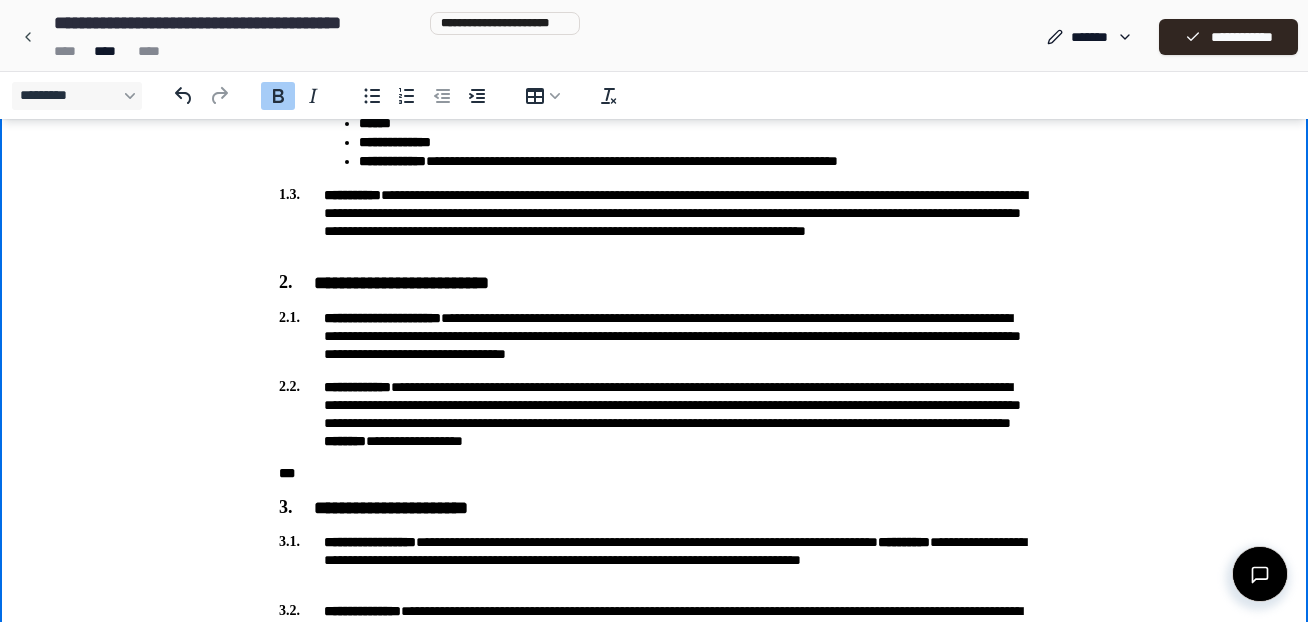 type 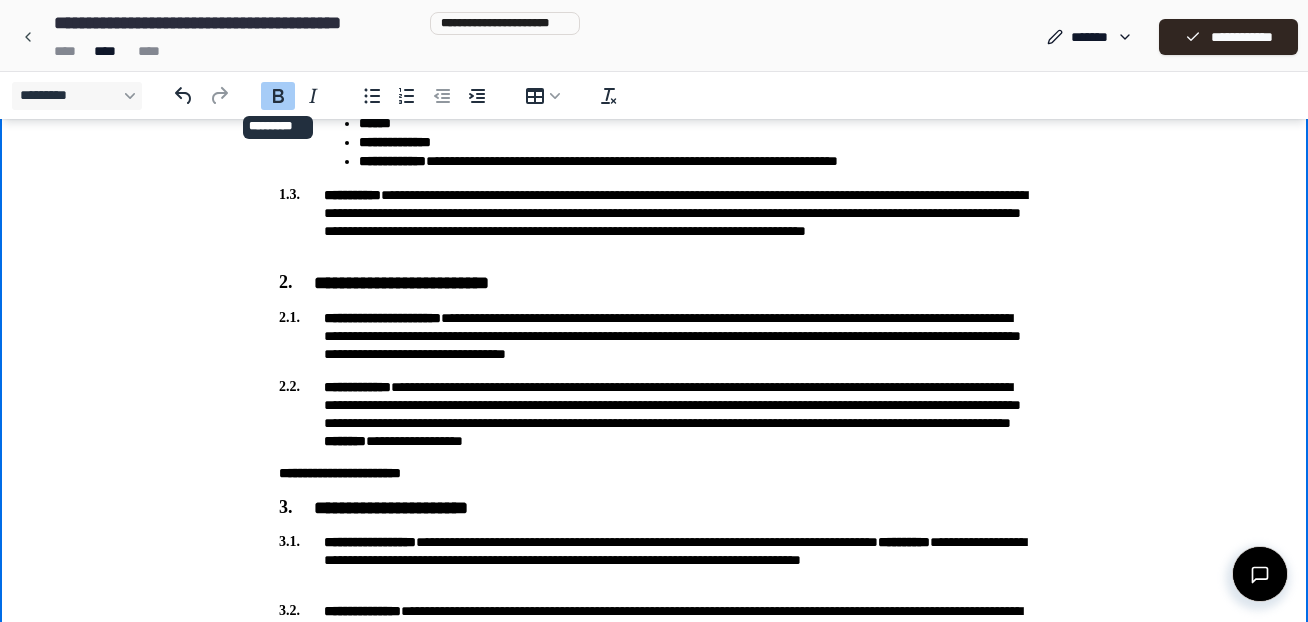 click 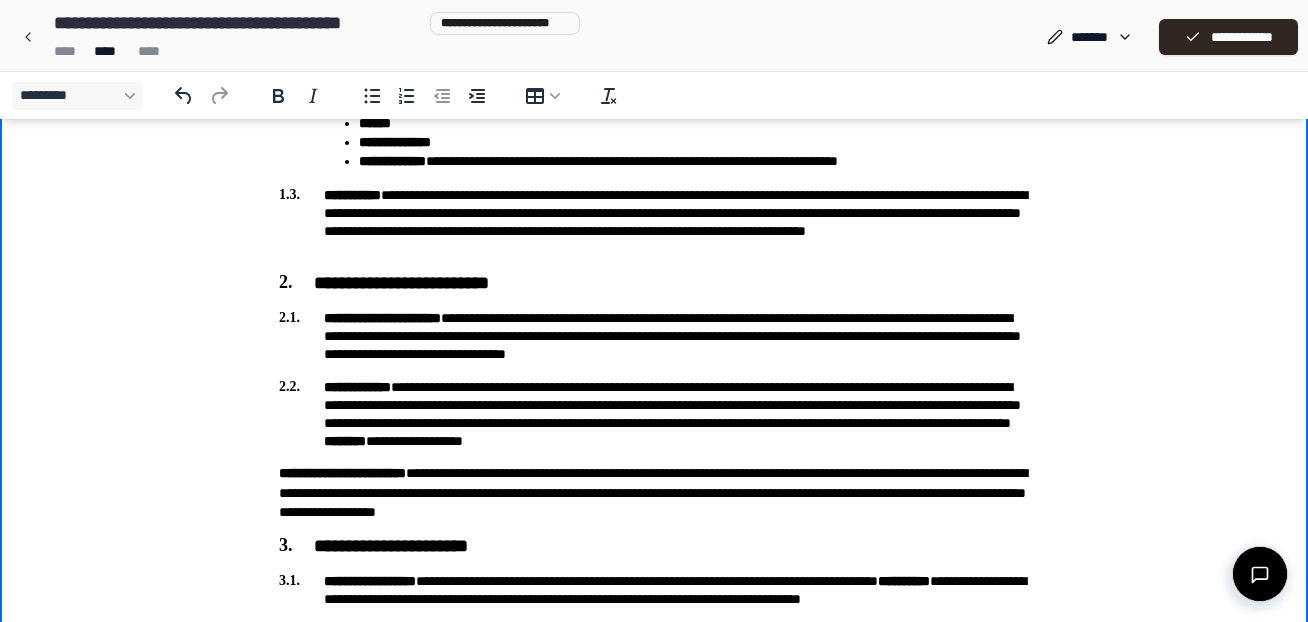 click on "**********" at bounding box center (654, 980) 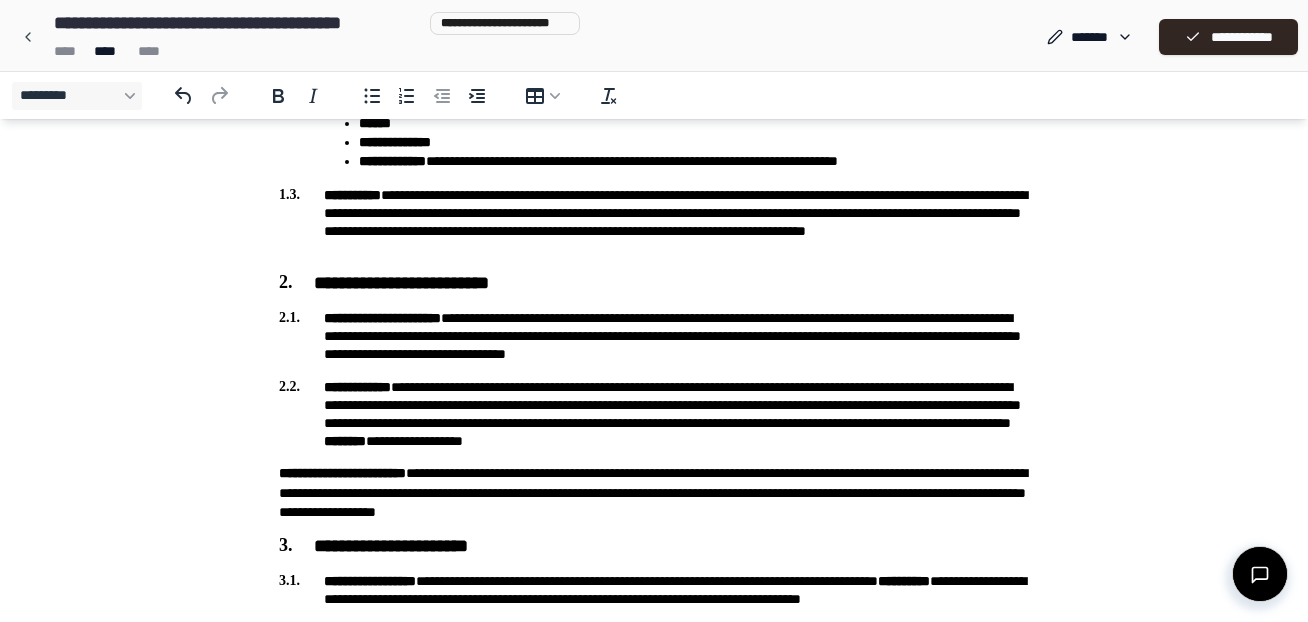type 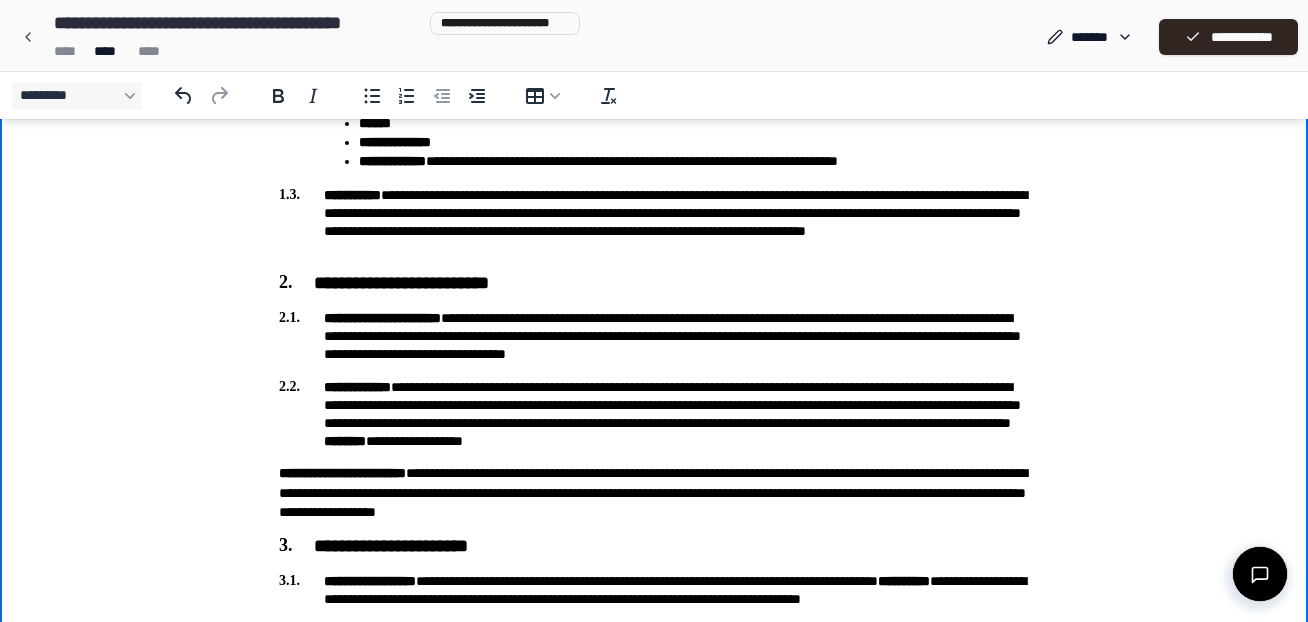 click on "**********" at bounding box center [654, 980] 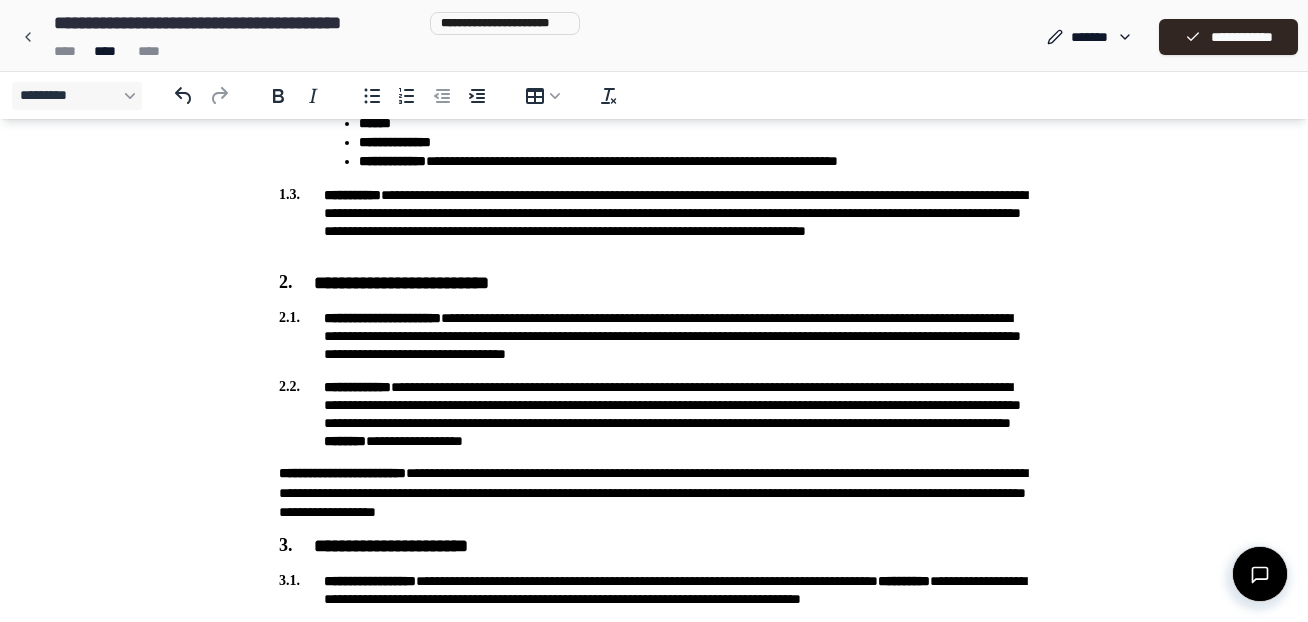click at bounding box center (28, 37) 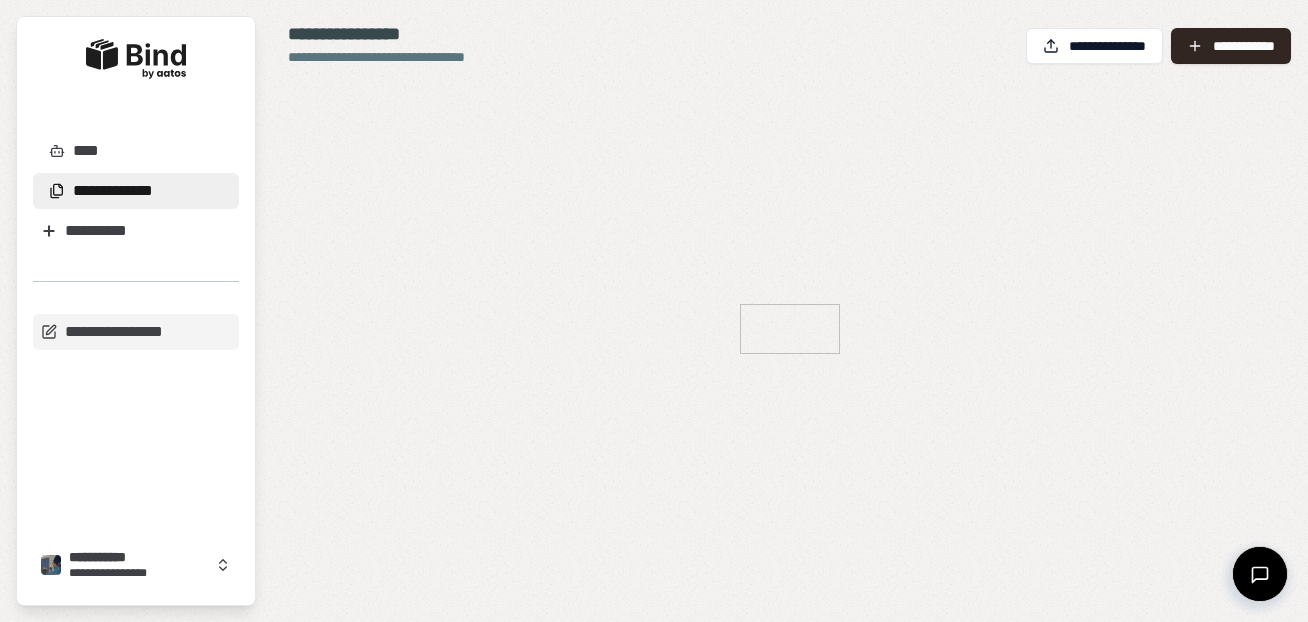 scroll, scrollTop: 0, scrollLeft: 0, axis: both 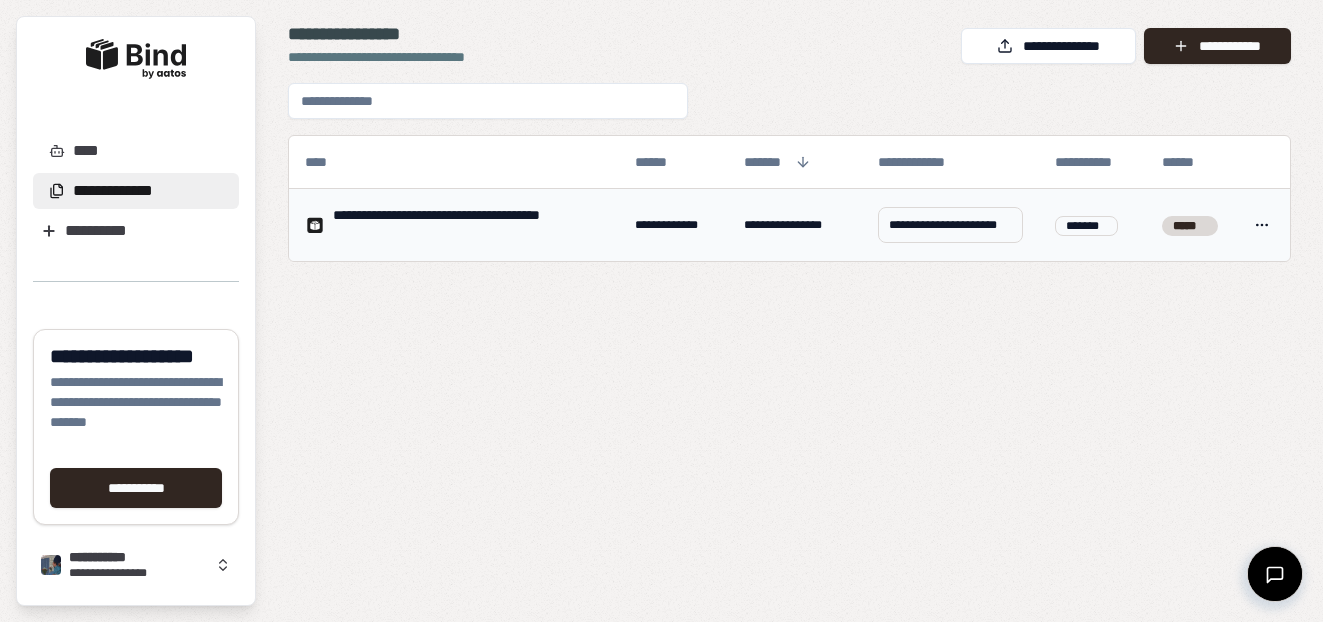click on "**********" at bounding box center (950, 225) 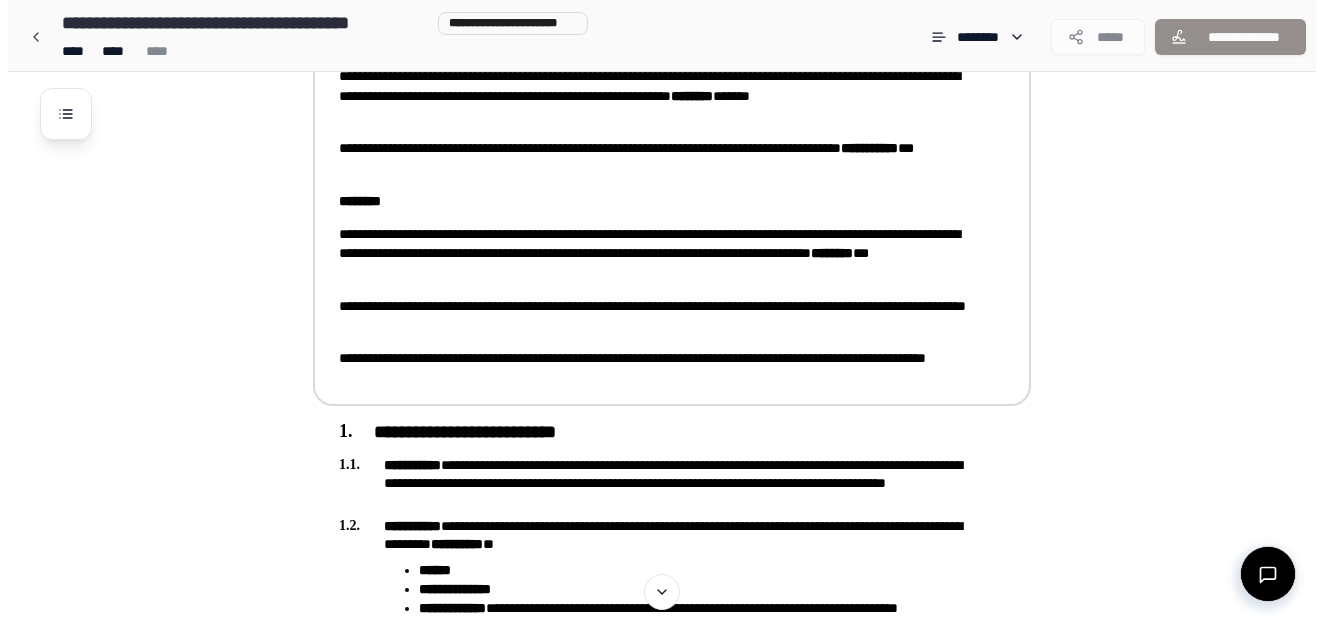 scroll, scrollTop: 115, scrollLeft: 0, axis: vertical 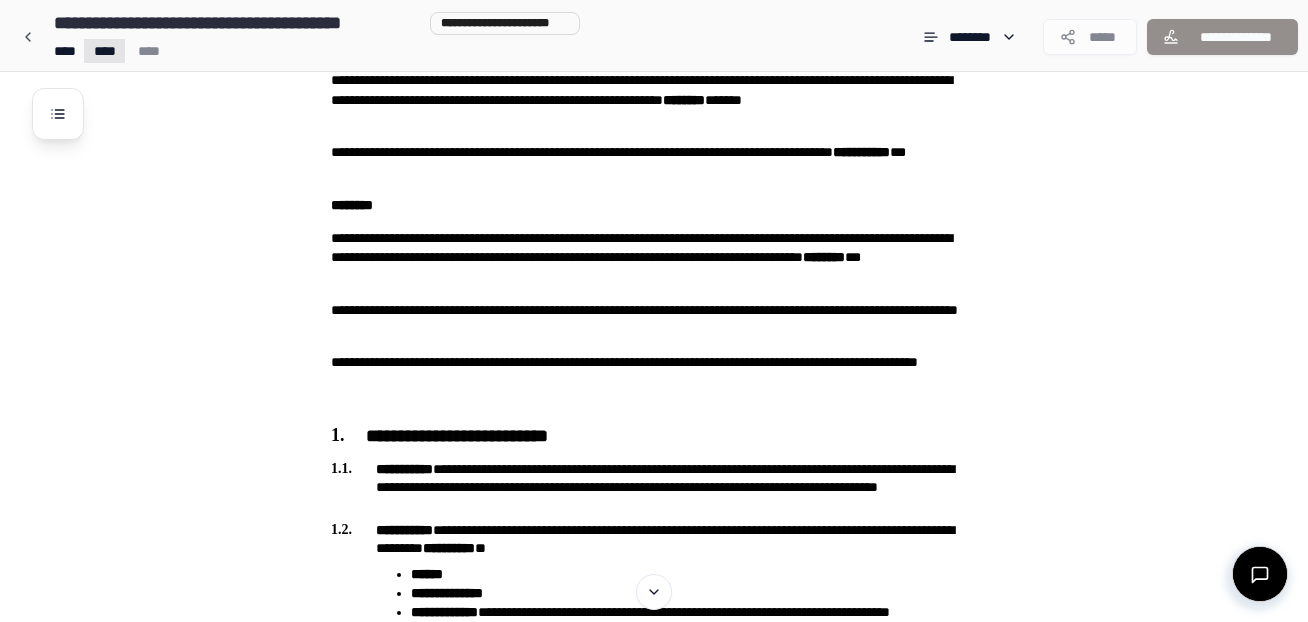 click on "**********" at bounding box center (654, 1732) 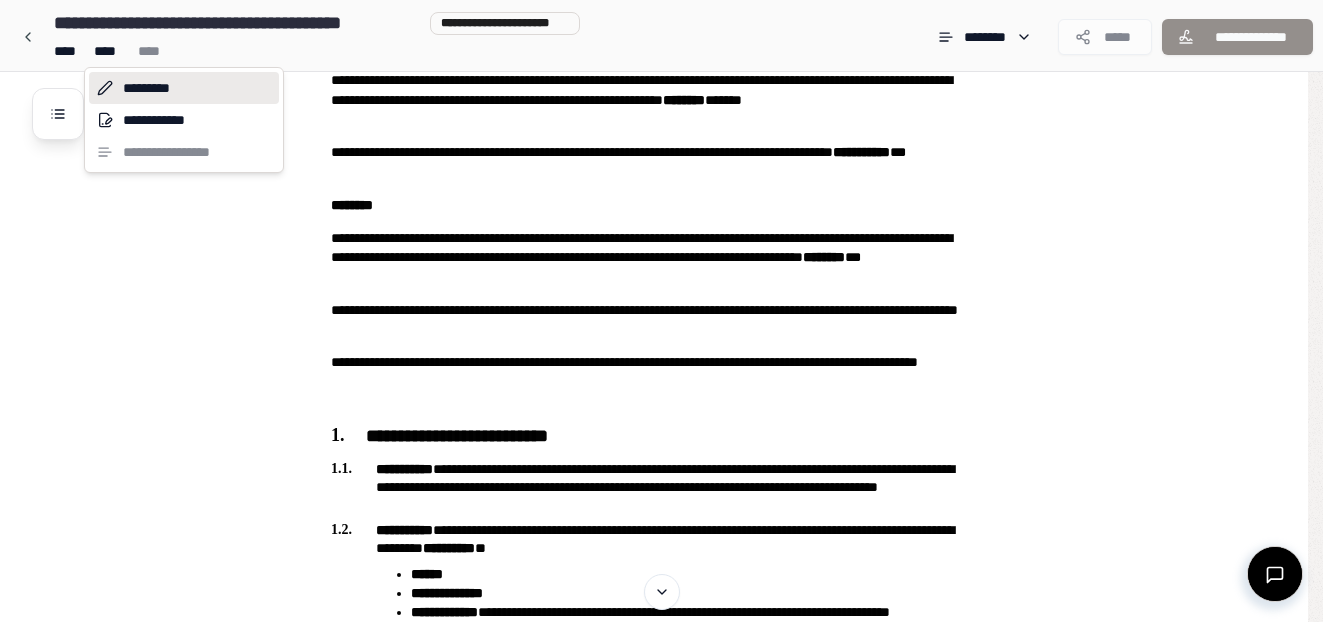 click on "*********" at bounding box center (184, 88) 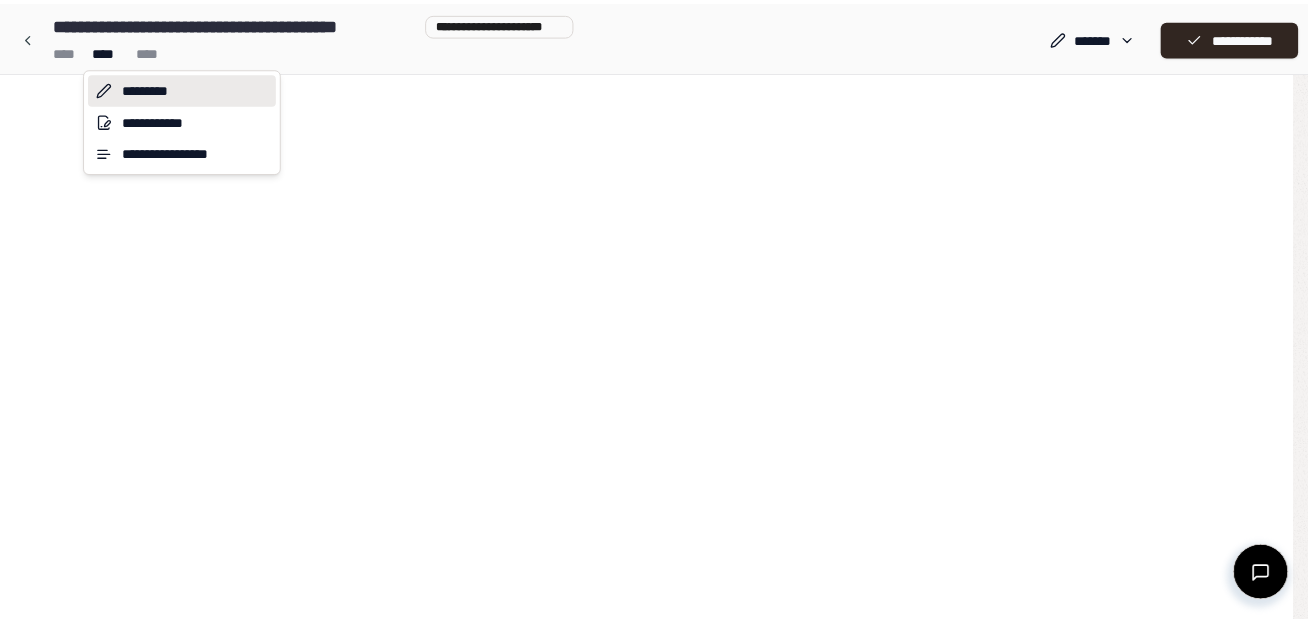 scroll, scrollTop: 0, scrollLeft: 0, axis: both 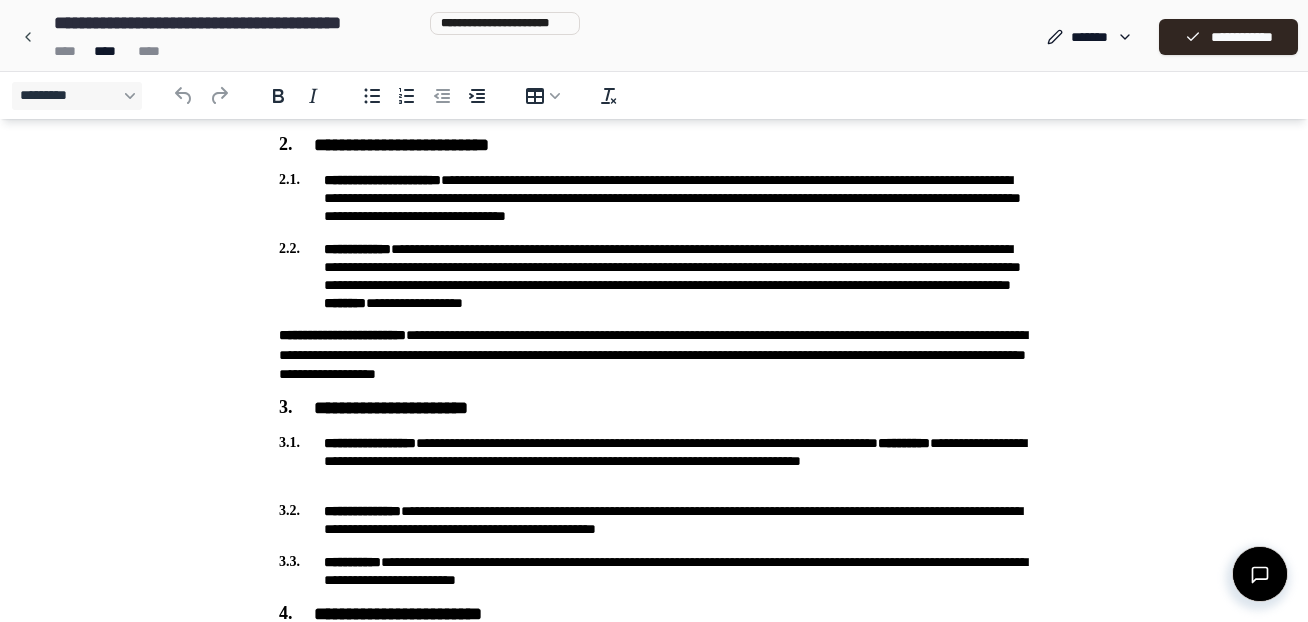 click on "**********" at bounding box center [654, 355] 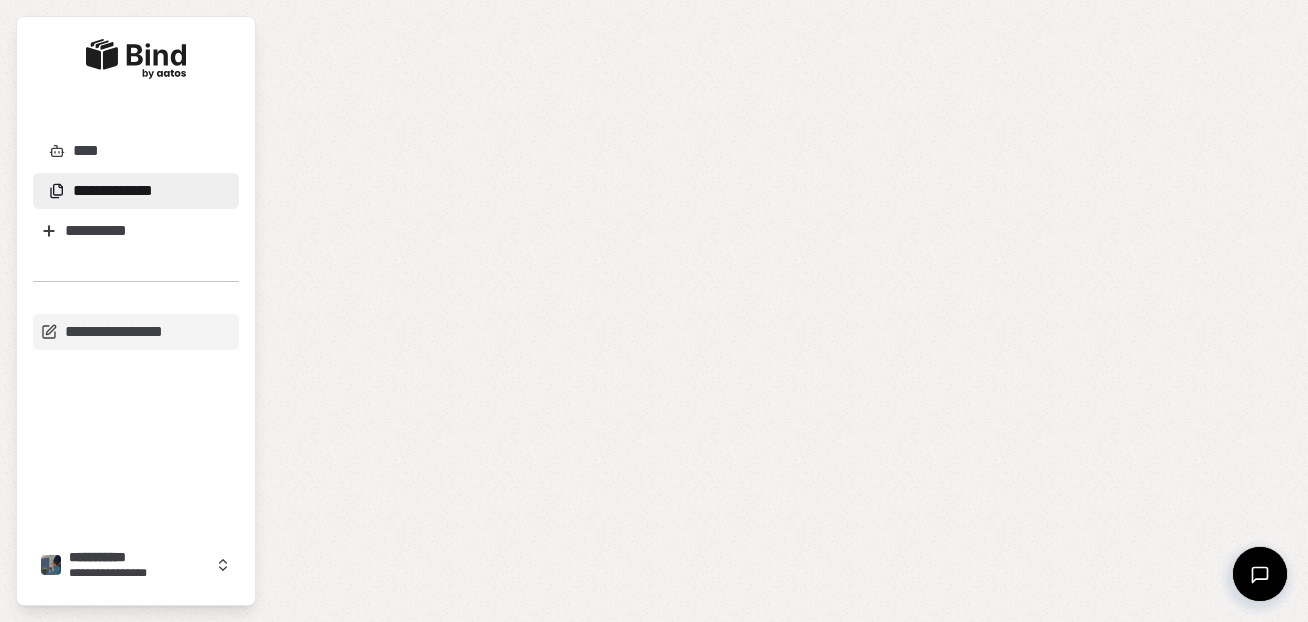scroll, scrollTop: 0, scrollLeft: 0, axis: both 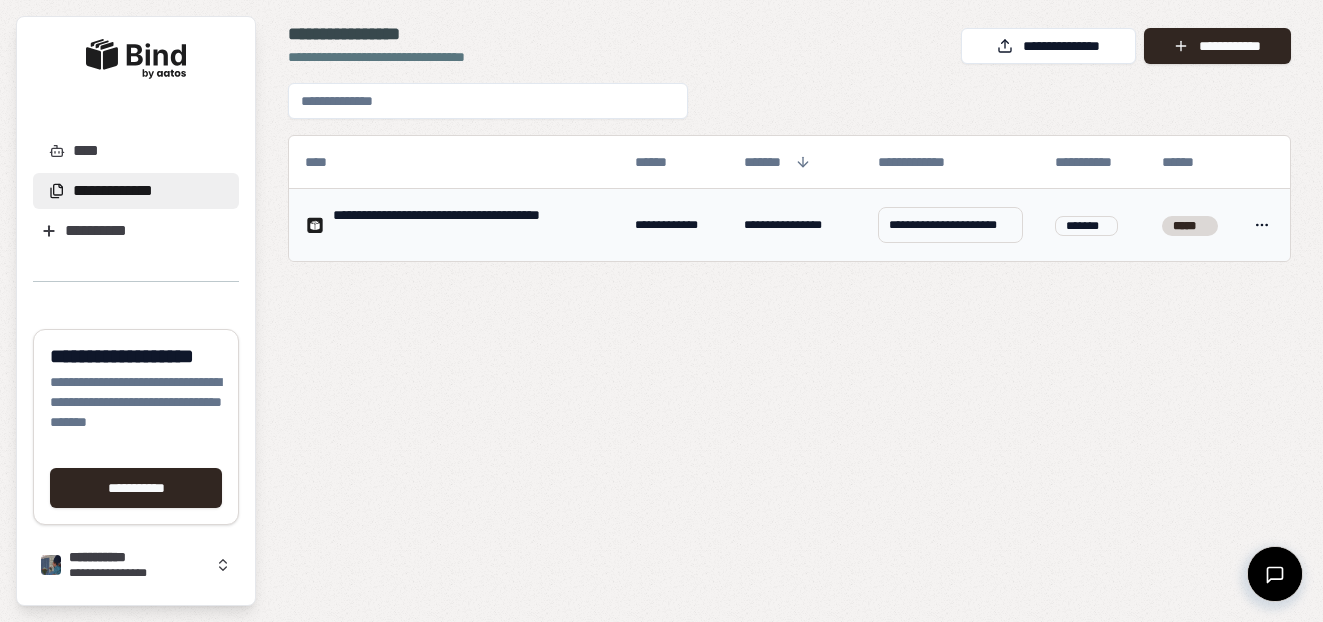 click on "**********" at bounding box center [950, 225] 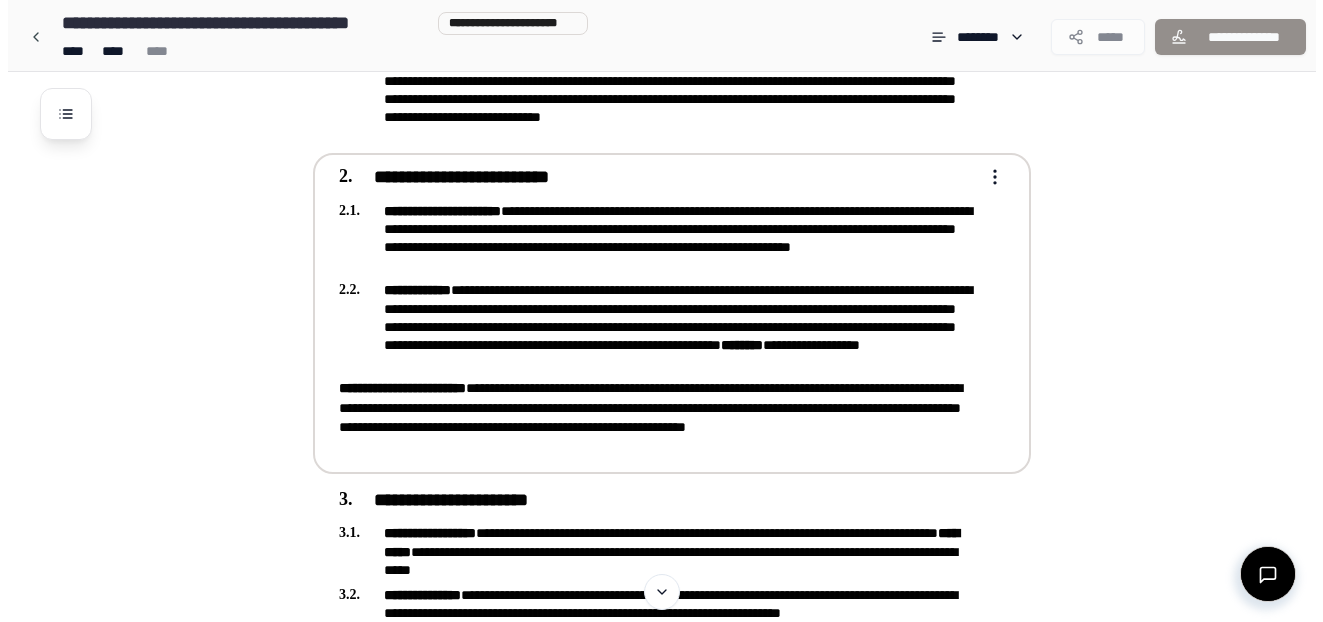 scroll, scrollTop: 730, scrollLeft: 0, axis: vertical 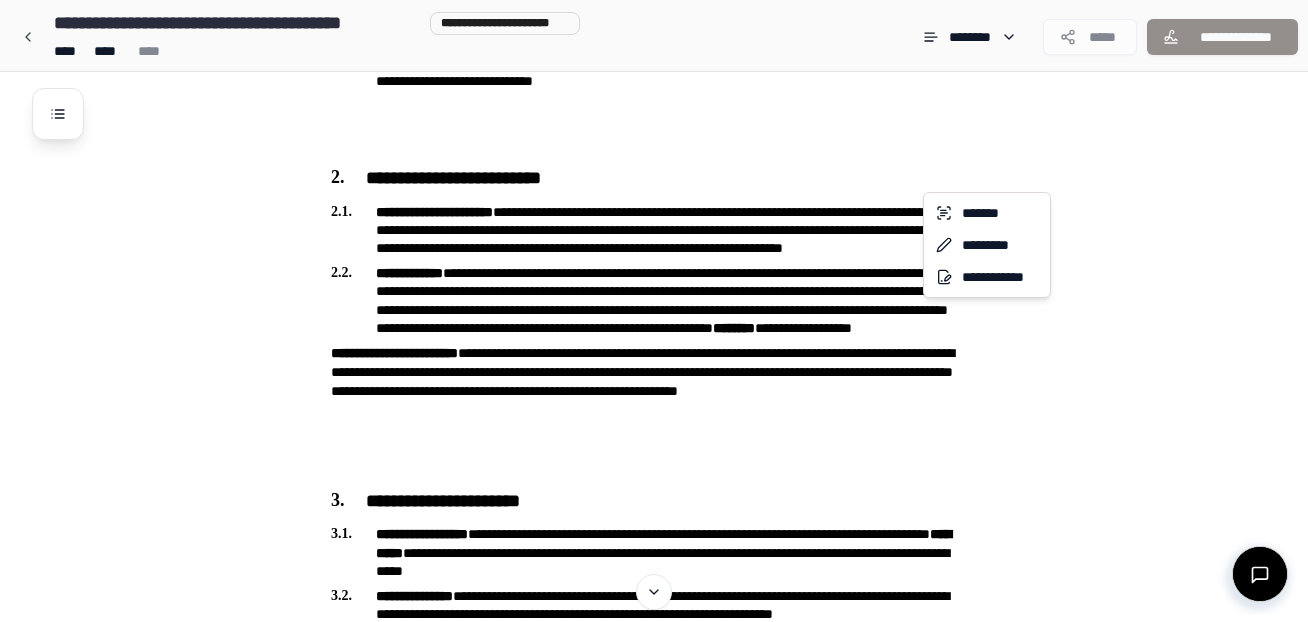 click on "**********" at bounding box center (661, 1117) 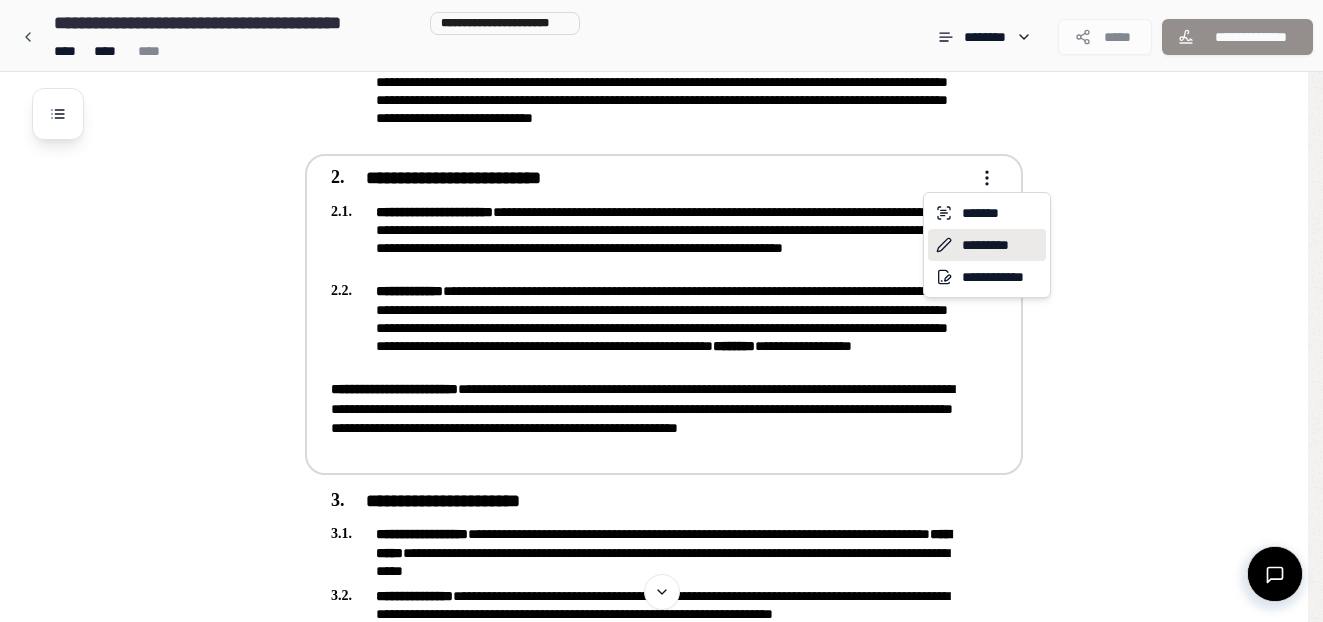 click on "*********" at bounding box center (987, 245) 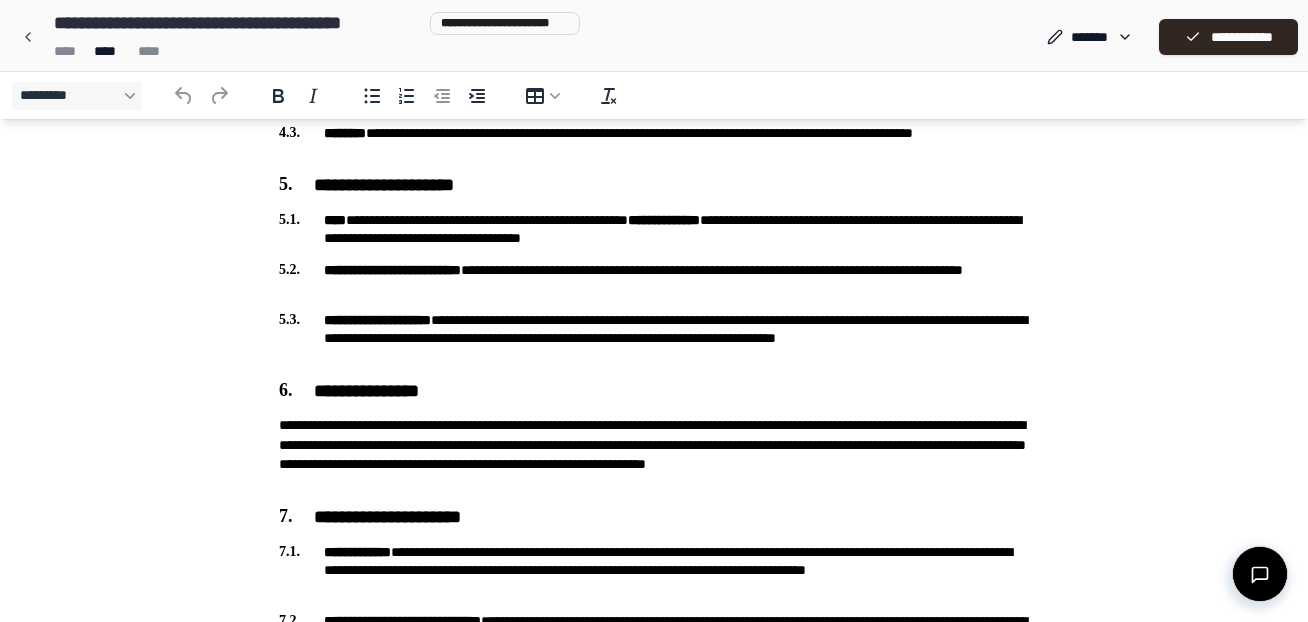 scroll, scrollTop: 1334, scrollLeft: 0, axis: vertical 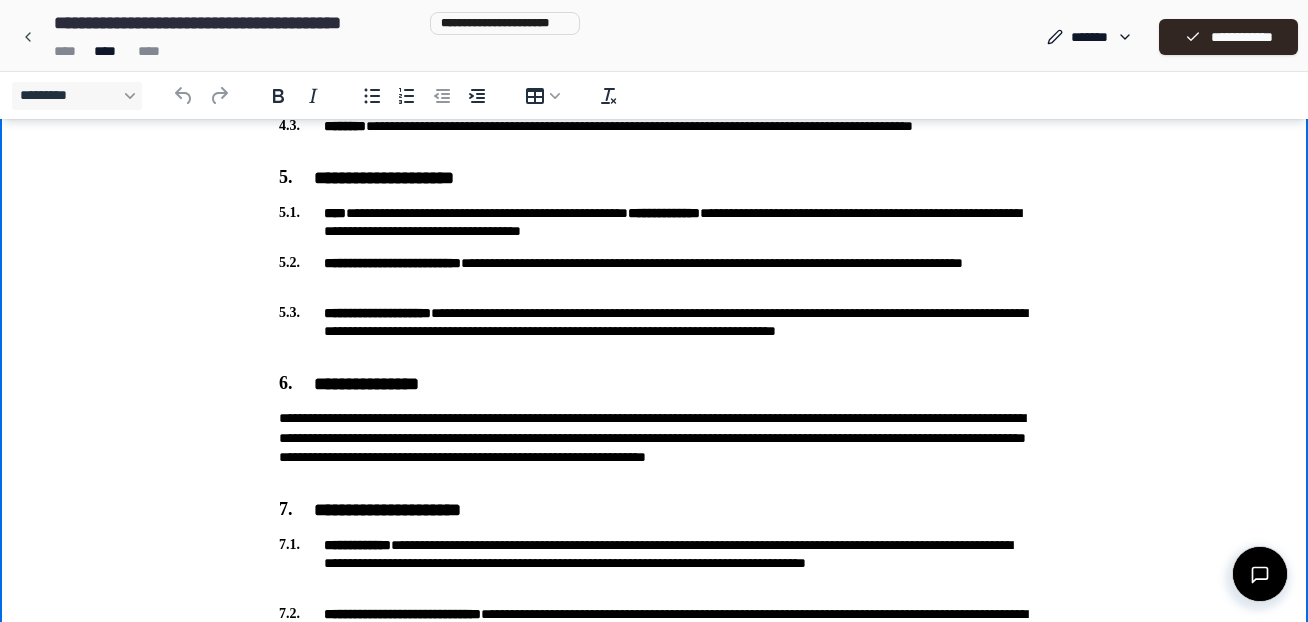 click on "**********" at bounding box center [654, 222] 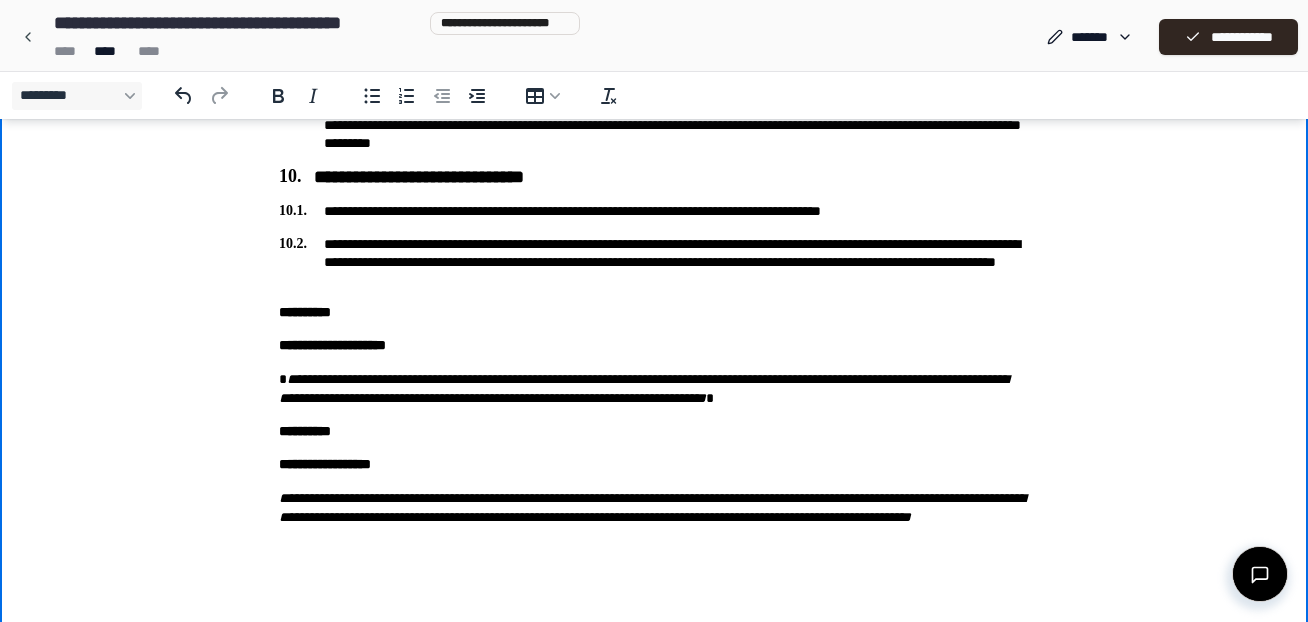 scroll, scrollTop: 2404, scrollLeft: 0, axis: vertical 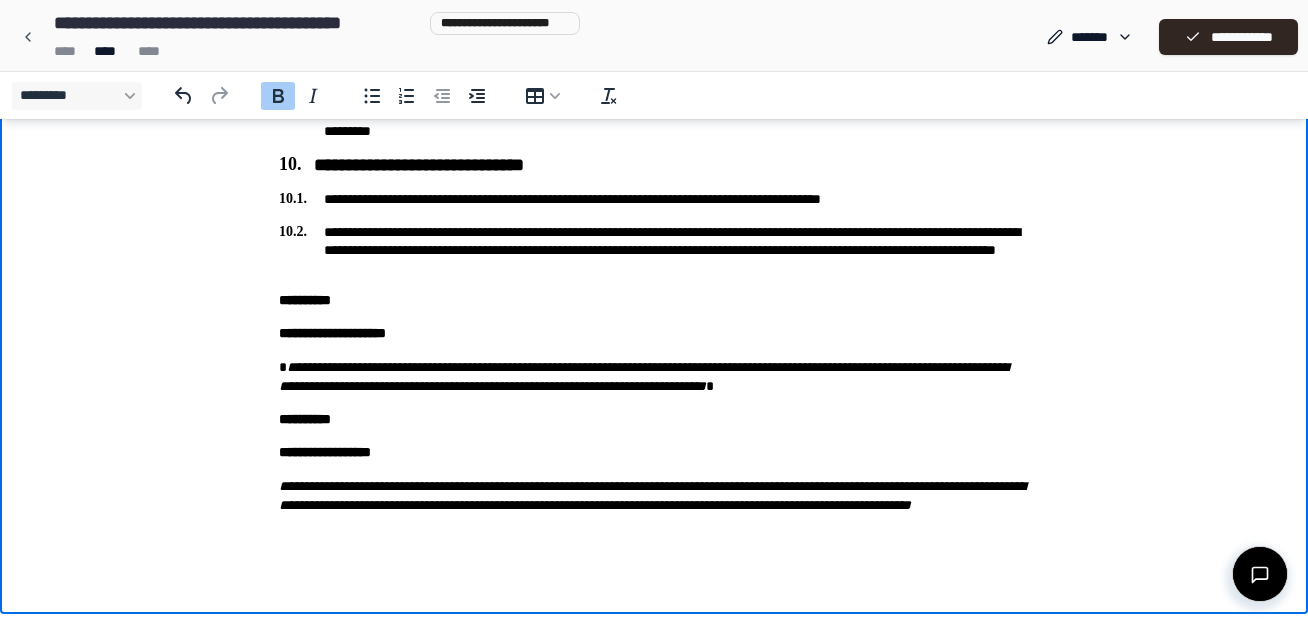 click on "**********" at bounding box center (332, 333) 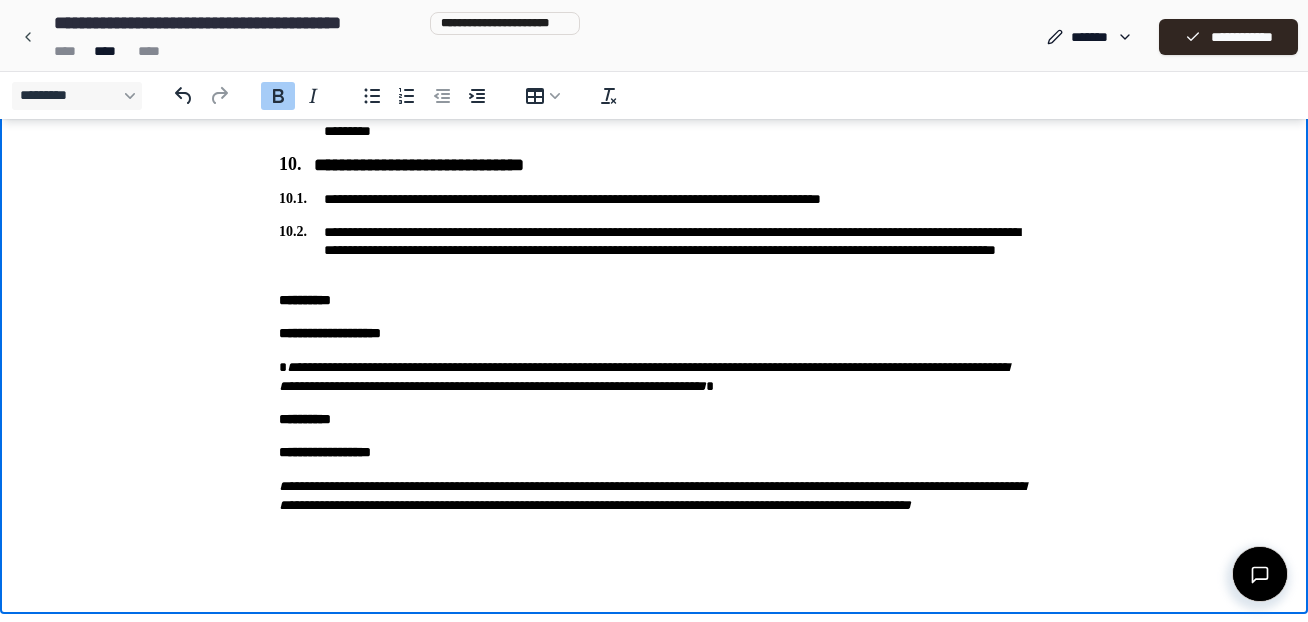 click on "**********" at bounding box center (654, 377) 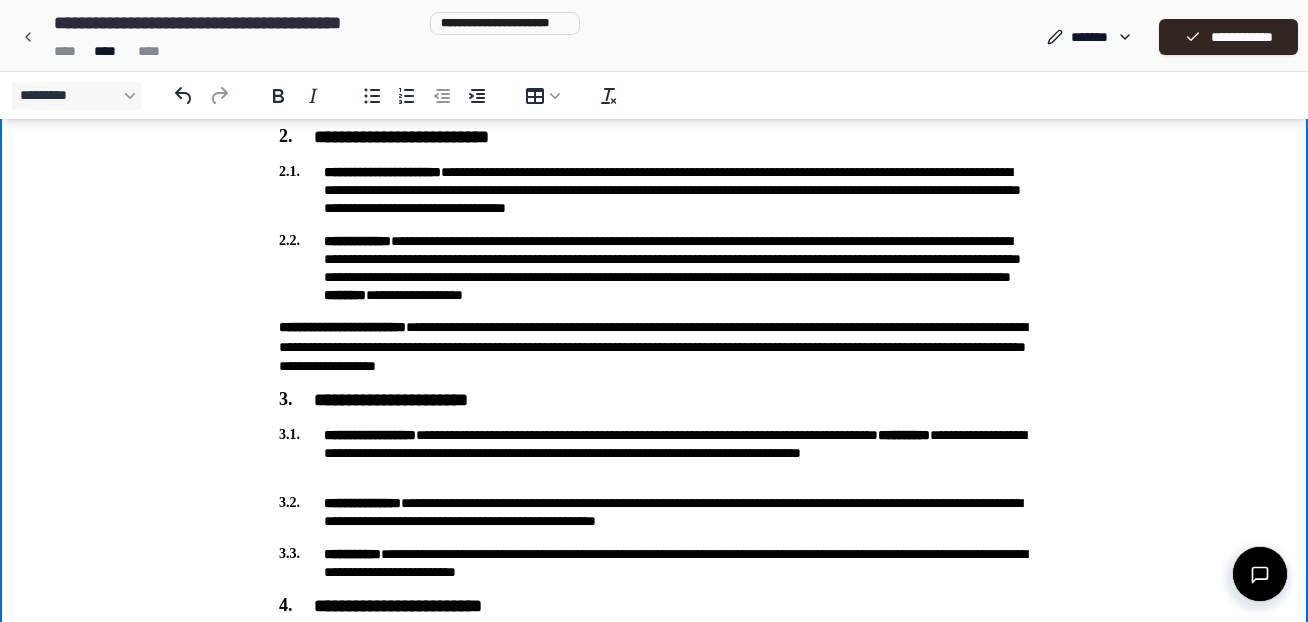scroll, scrollTop: 683, scrollLeft: 0, axis: vertical 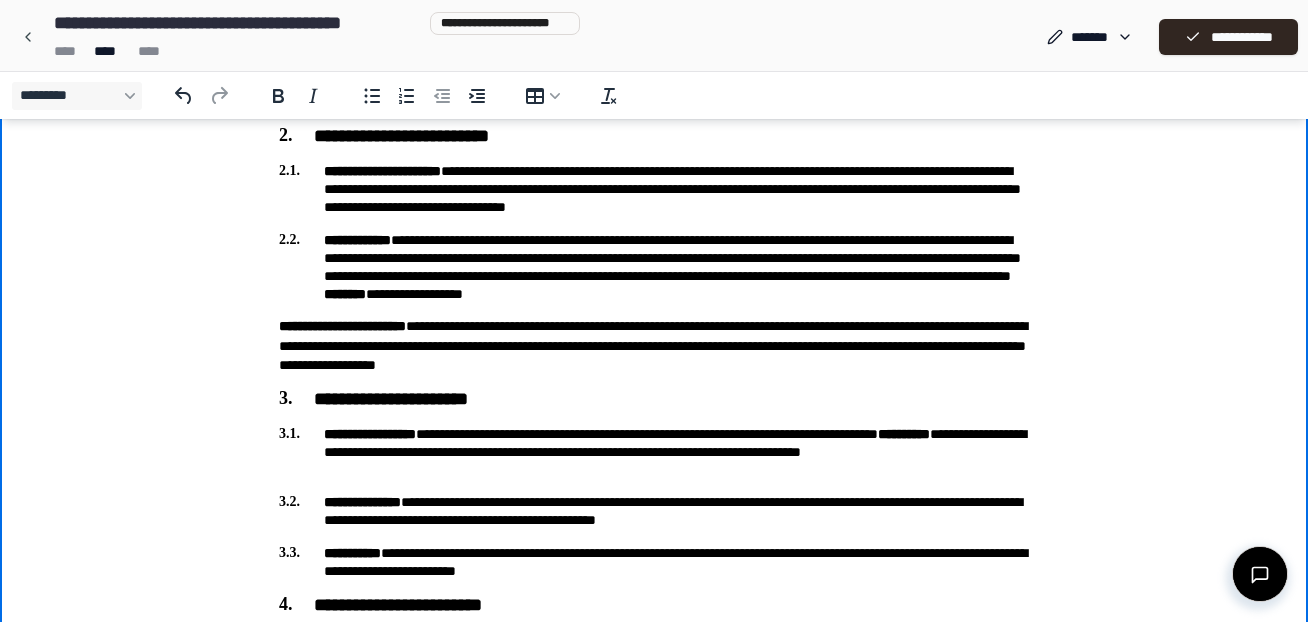click on "********" at bounding box center [345, 294] 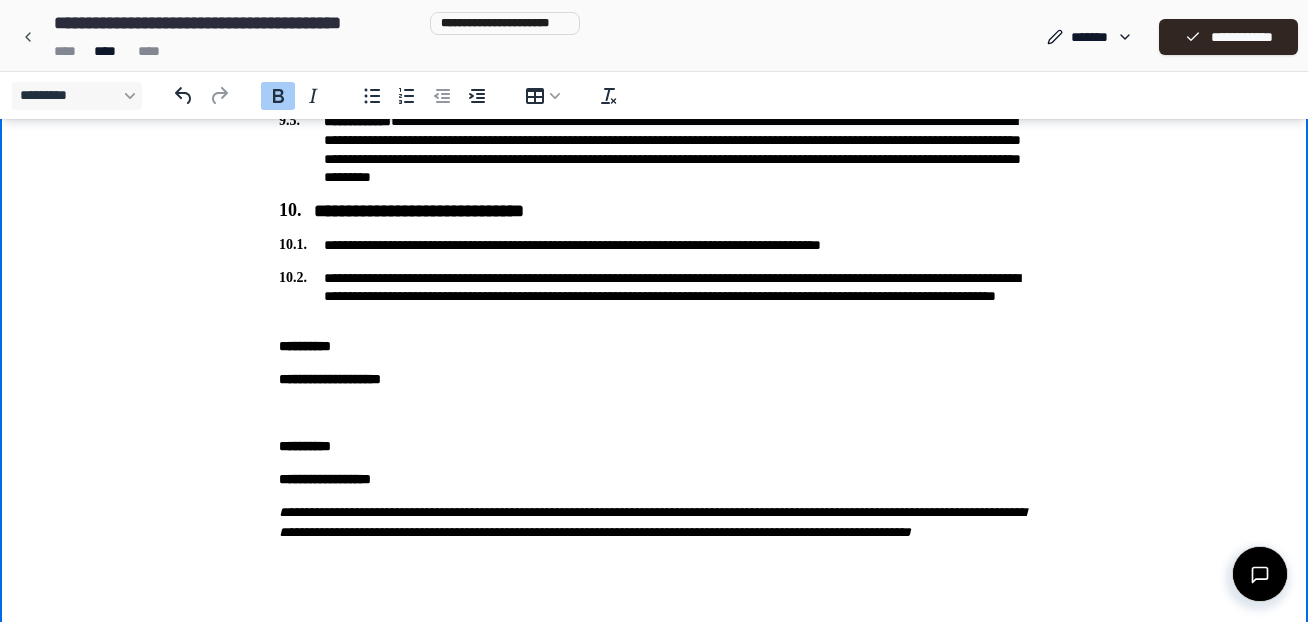 scroll, scrollTop: 2385, scrollLeft: 0, axis: vertical 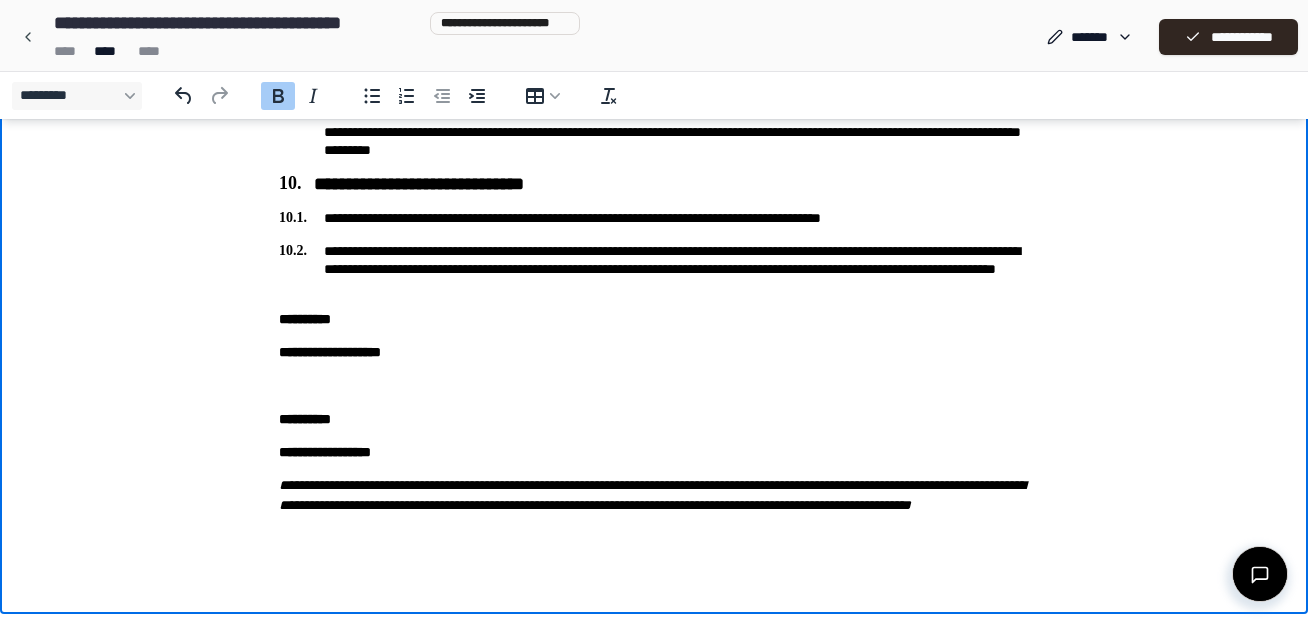click on "**********" at bounding box center [654, 352] 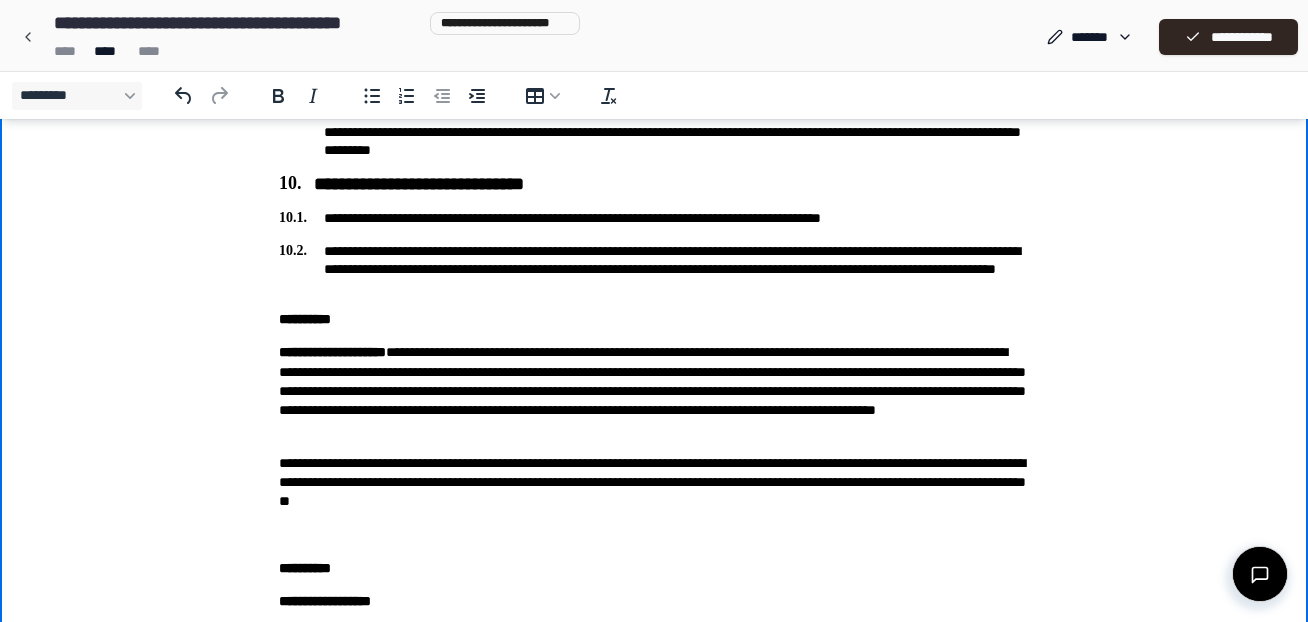 click on "**********" at bounding box center [654, 483] 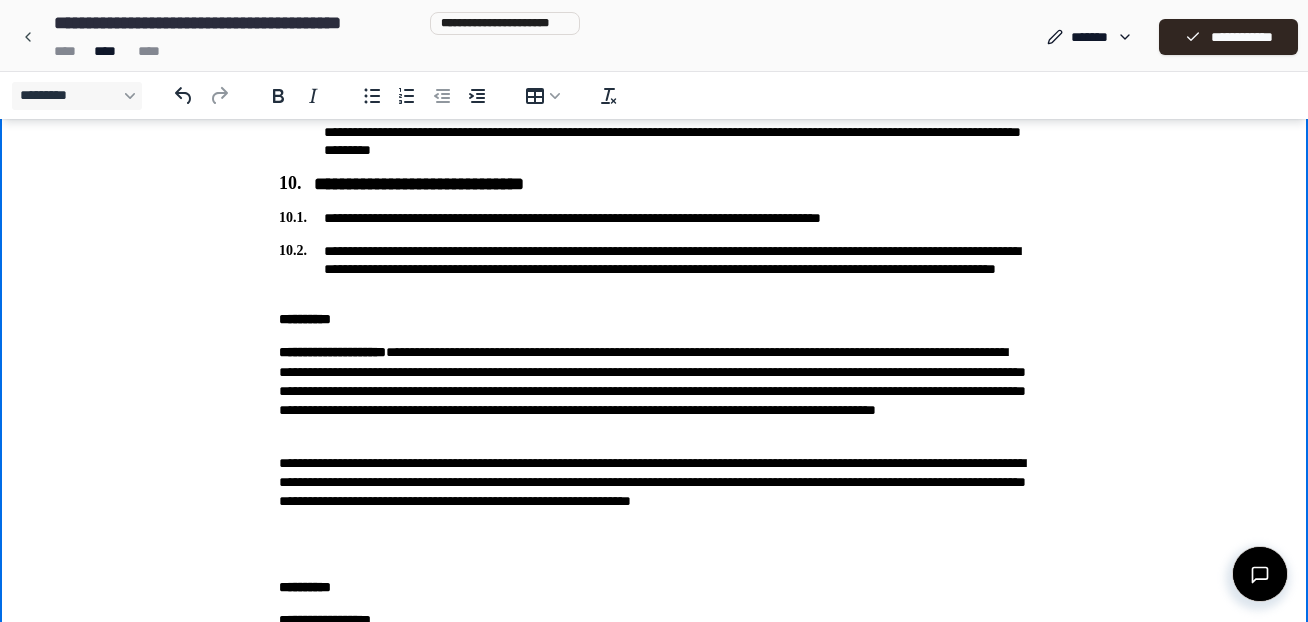 click on "**********" at bounding box center [654, 492] 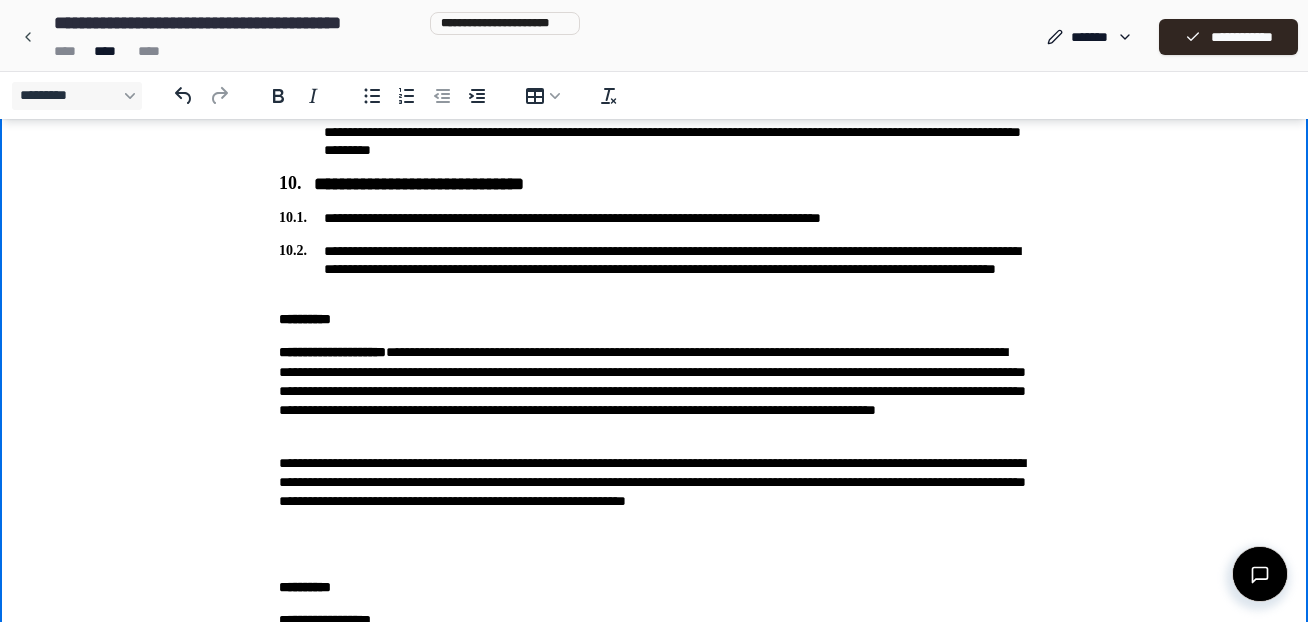 click on "**********" at bounding box center (654, 492) 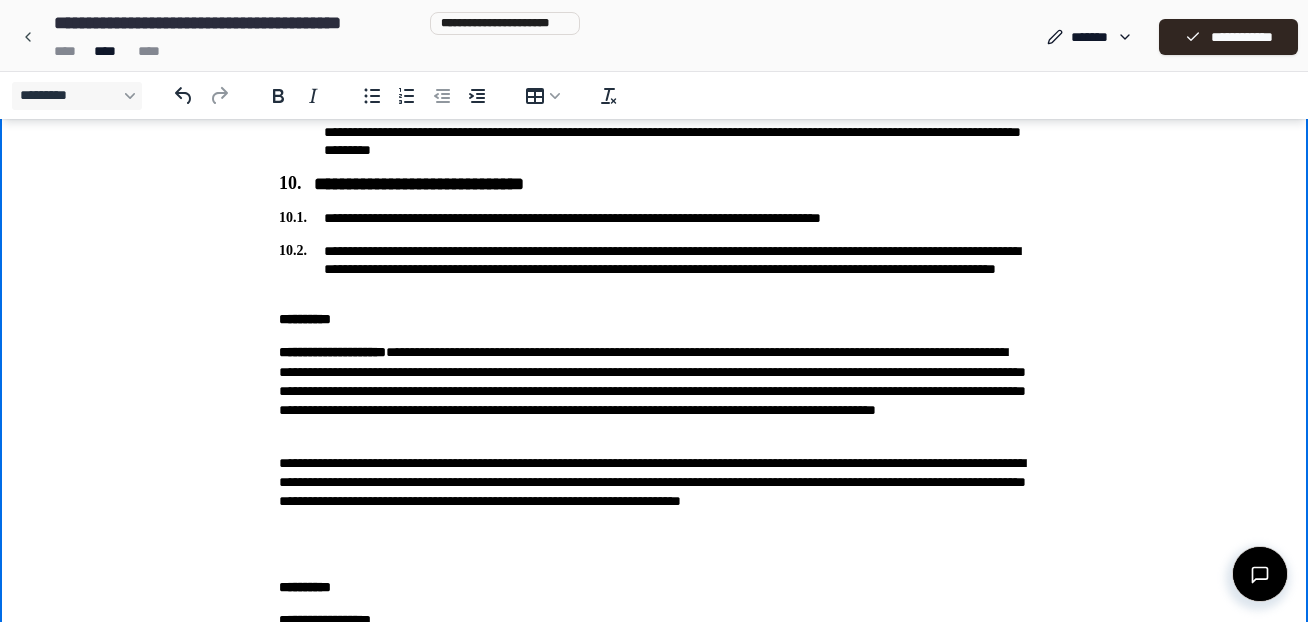 click on "**********" at bounding box center (654, 492) 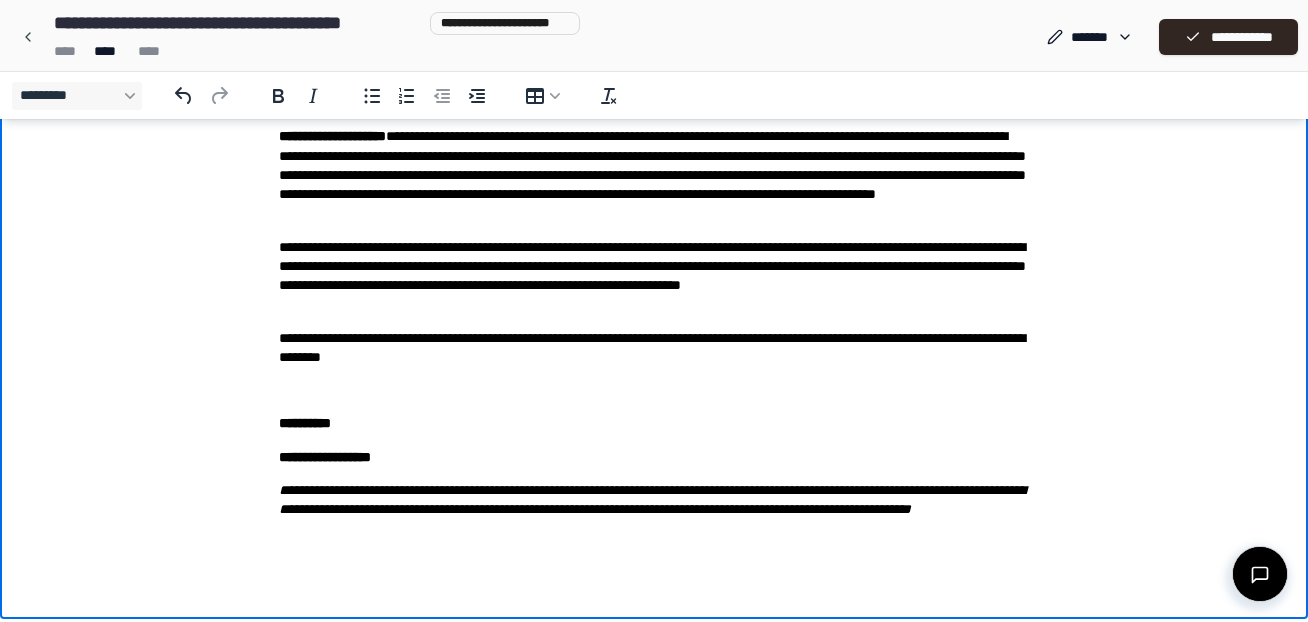 scroll, scrollTop: 2606, scrollLeft: 0, axis: vertical 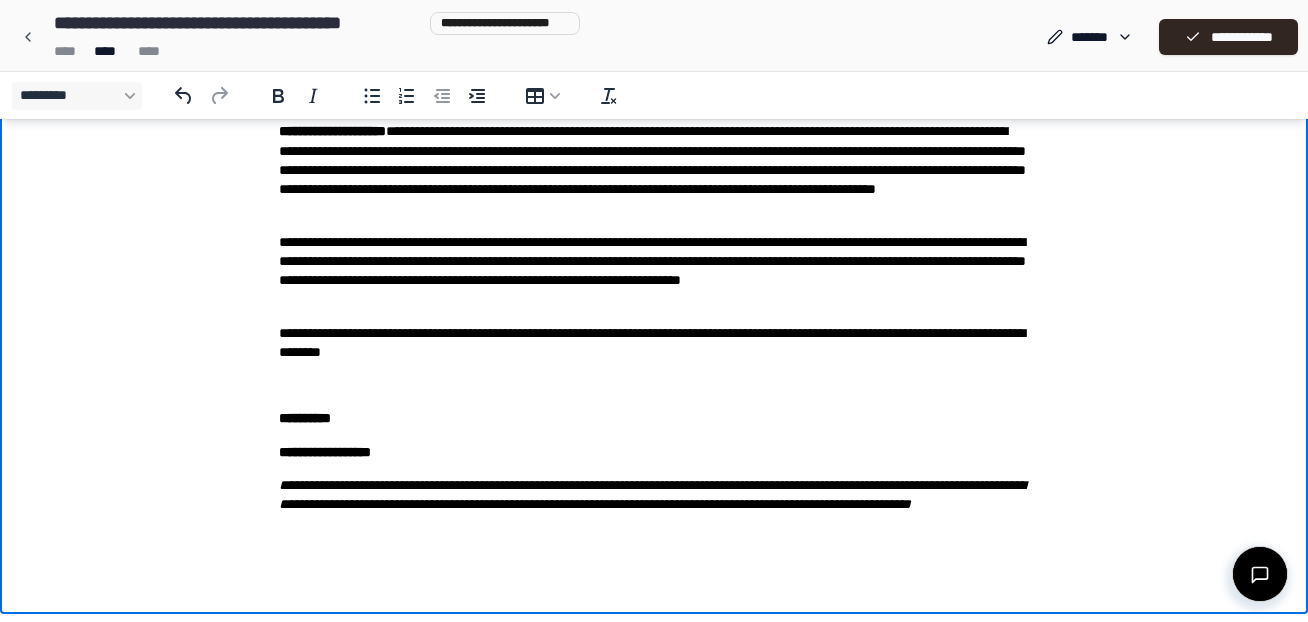click on "**********" at bounding box center [654, 495] 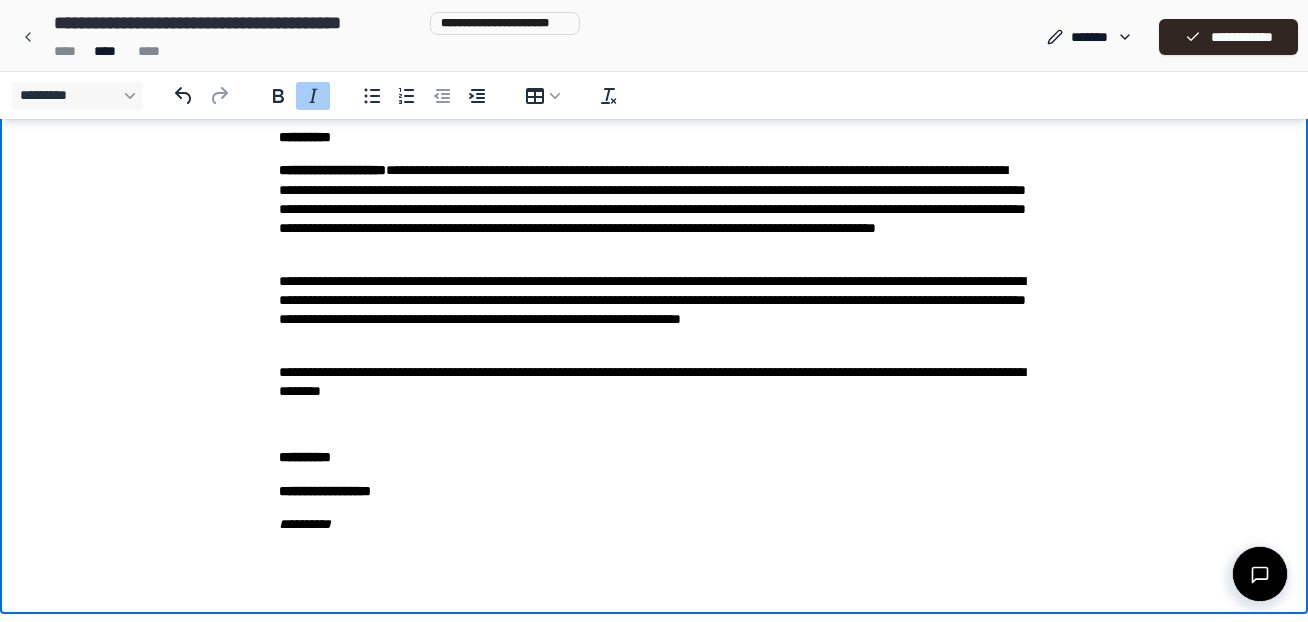 scroll, scrollTop: 2567, scrollLeft: 0, axis: vertical 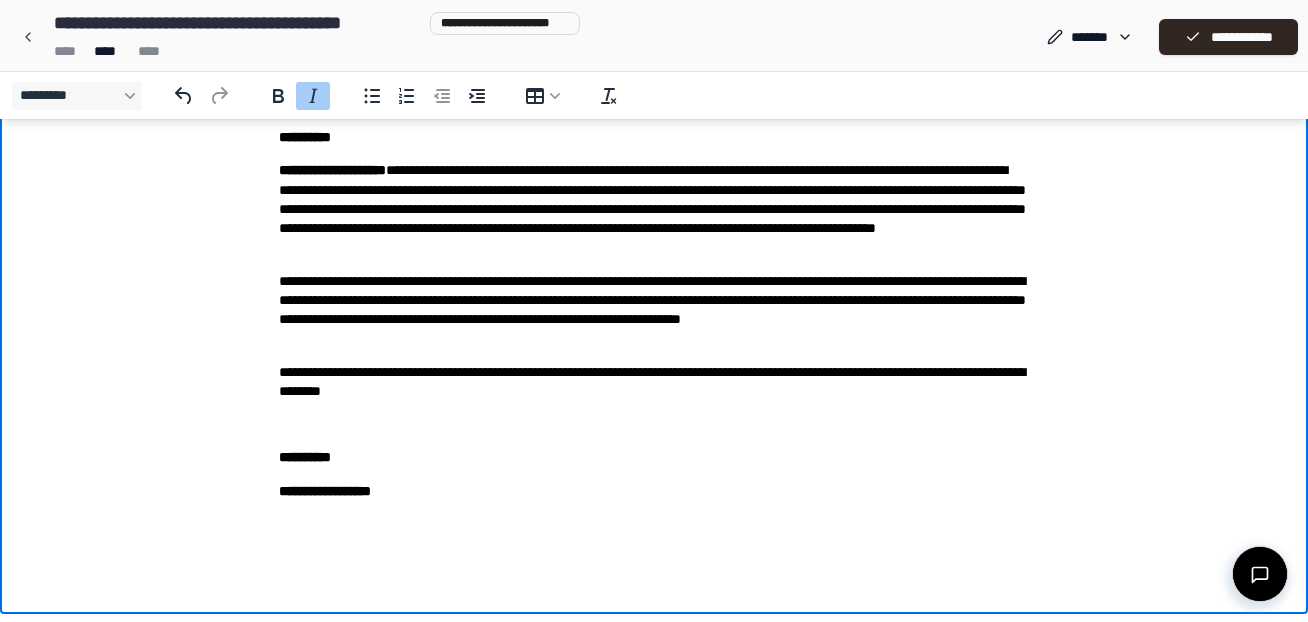 click on "**********" at bounding box center (654, 209) 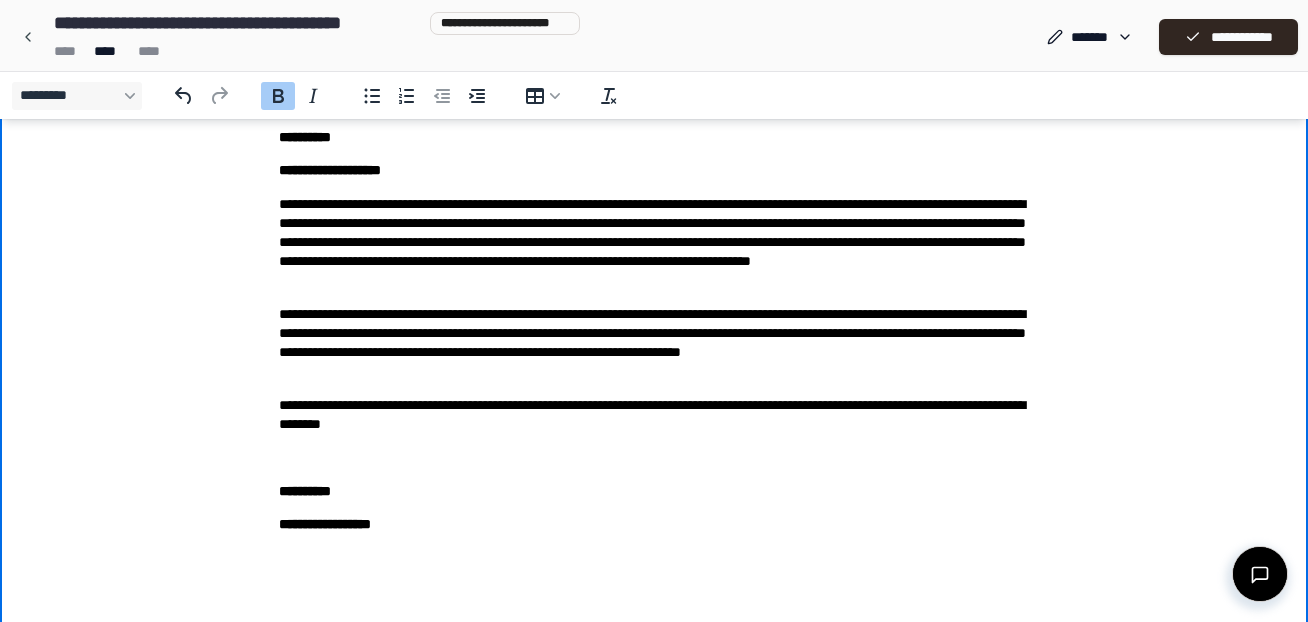 click on "**********" at bounding box center [654, 524] 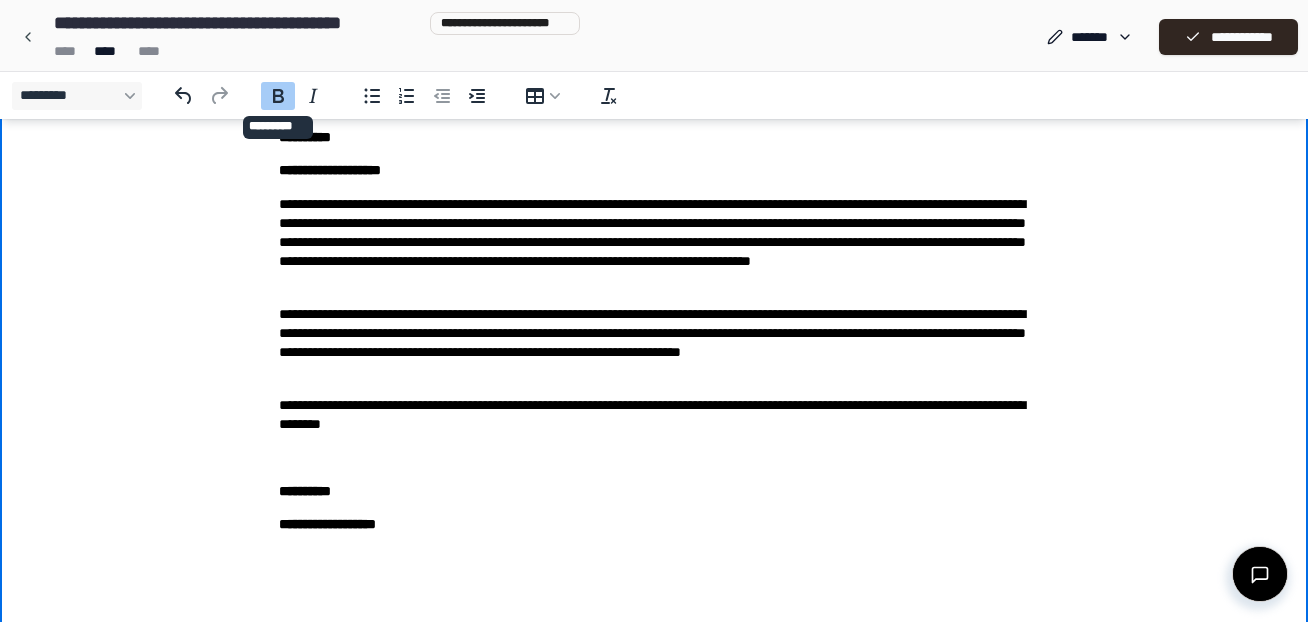 click 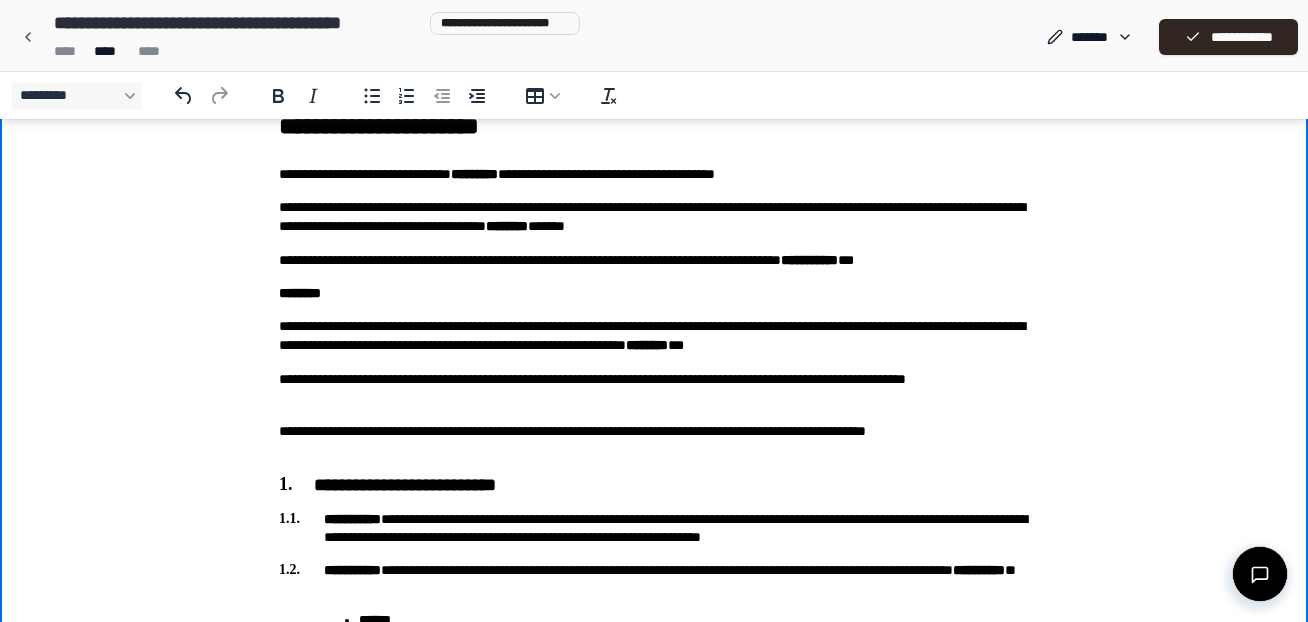 scroll, scrollTop: 0, scrollLeft: 0, axis: both 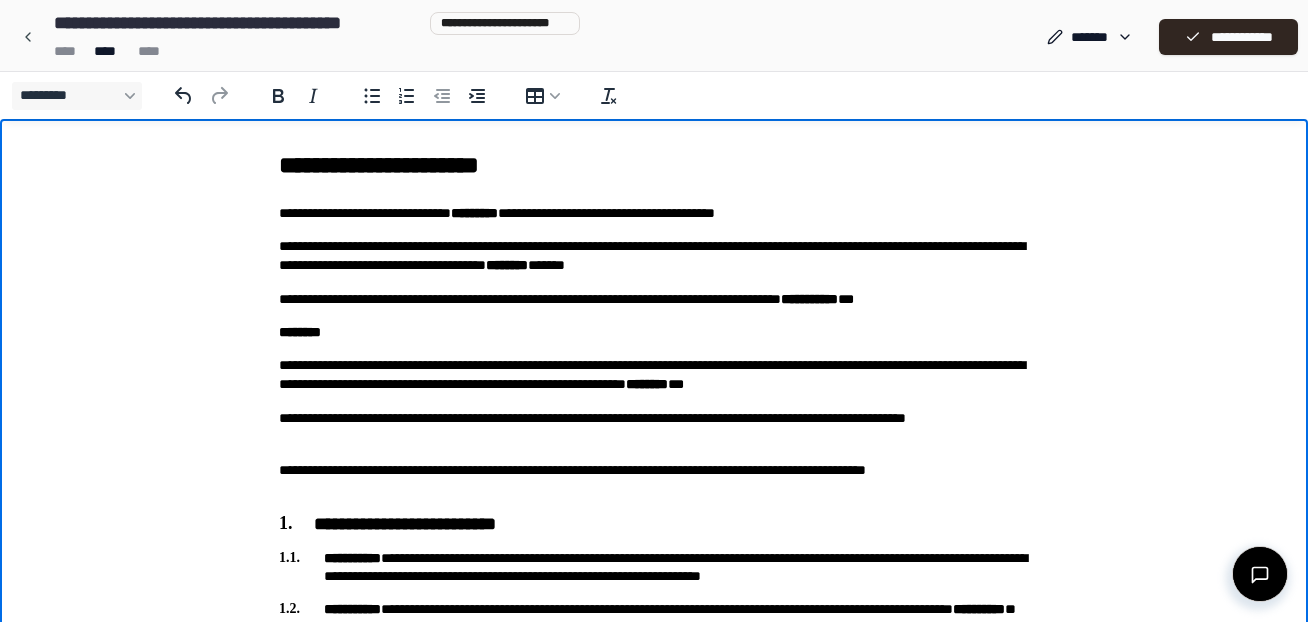 click on "**** **** ****" at bounding box center (313, 51) 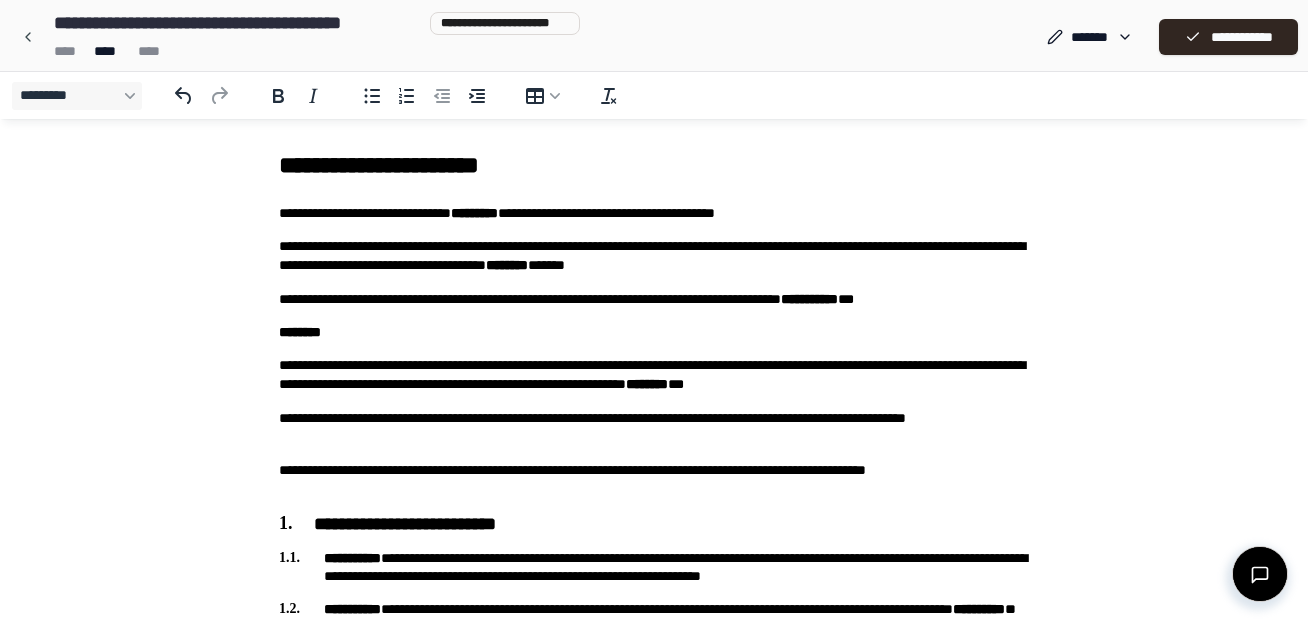 click on "**** **** ****" at bounding box center [313, 51] 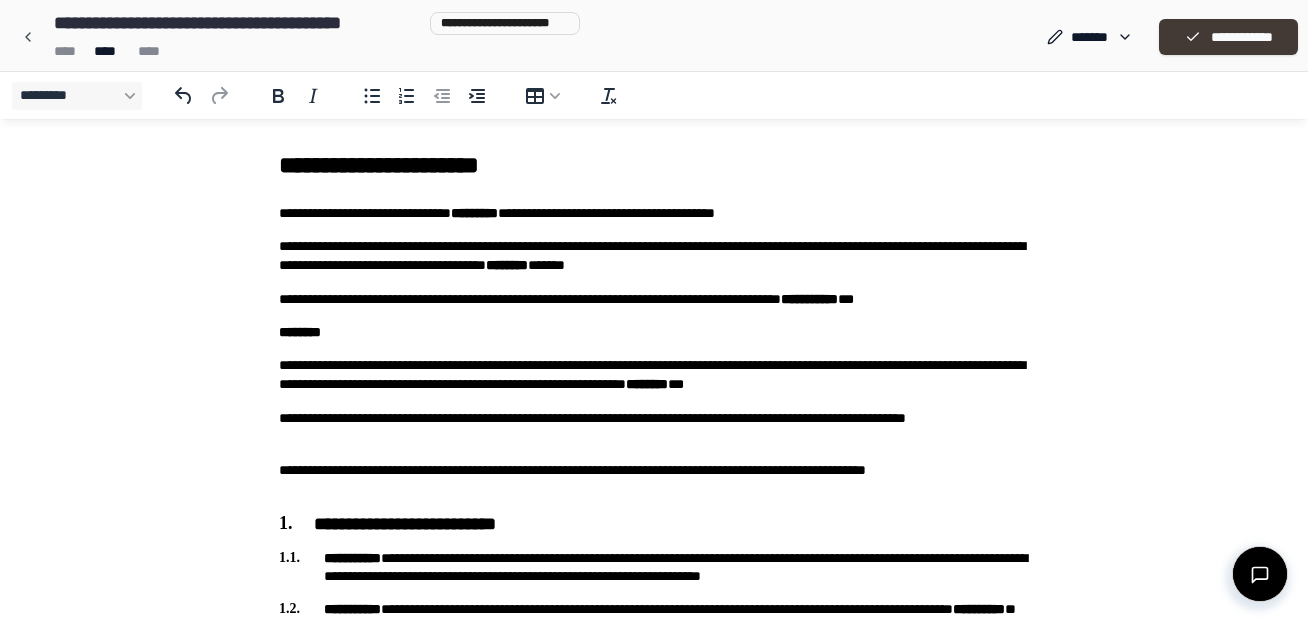 click on "**********" at bounding box center [1228, 37] 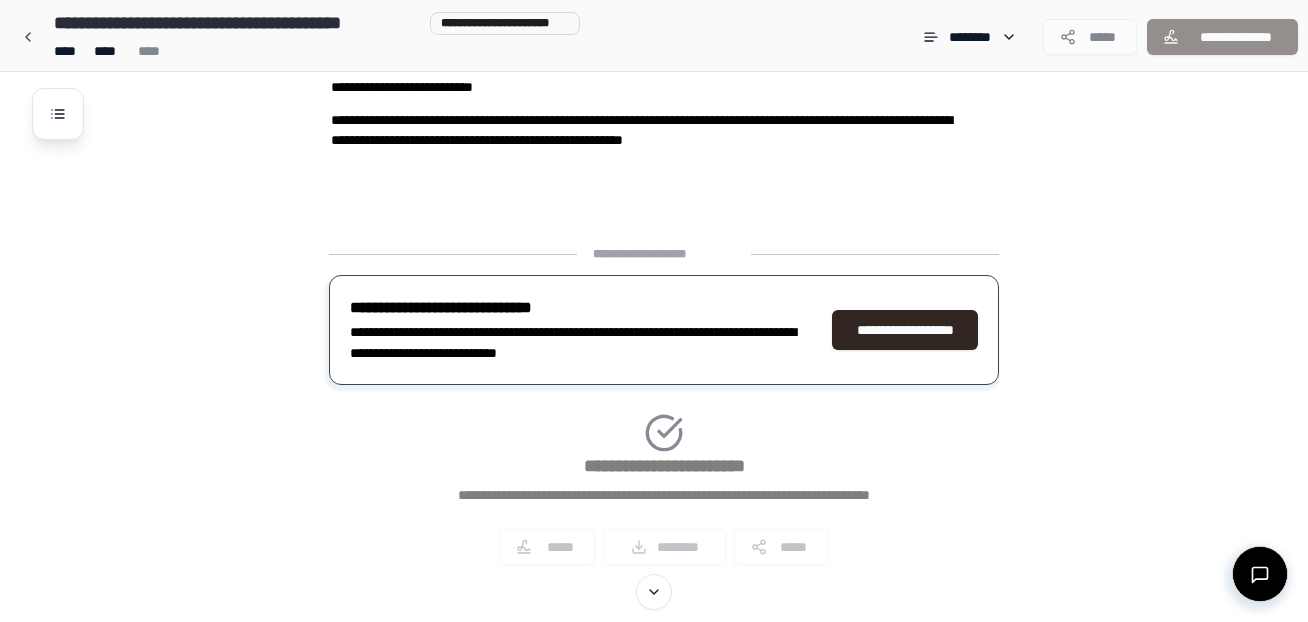 scroll, scrollTop: 3509, scrollLeft: 0, axis: vertical 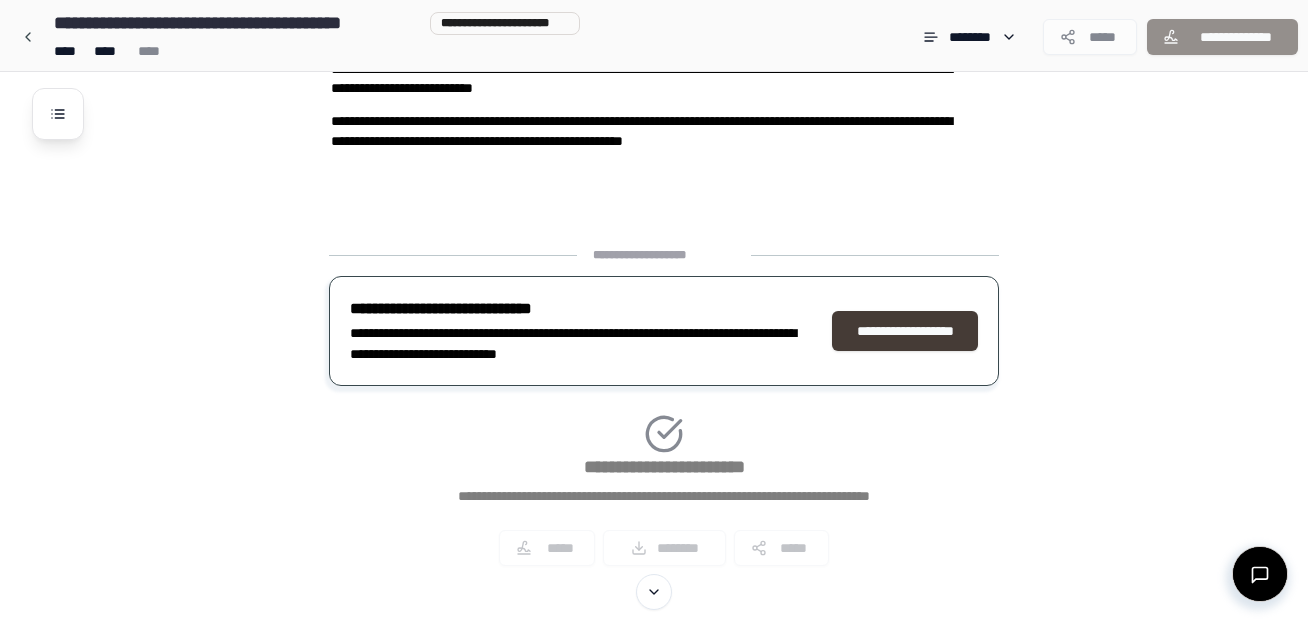 click on "**********" at bounding box center (905, 331) 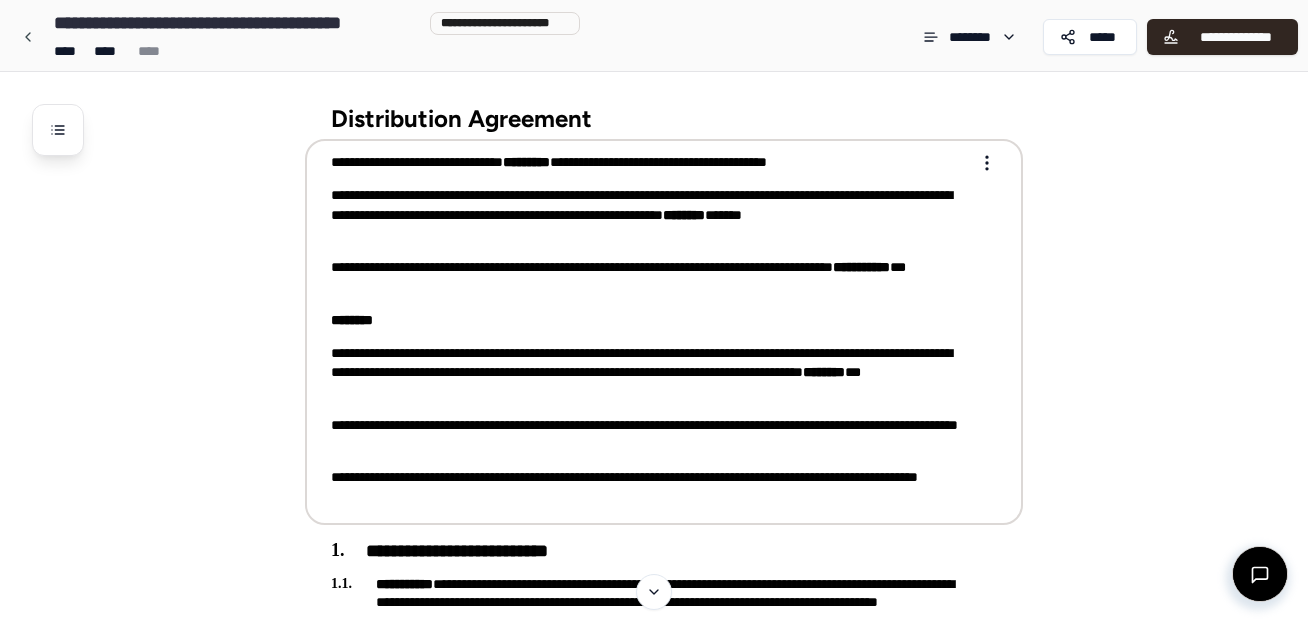 scroll, scrollTop: 0, scrollLeft: 0, axis: both 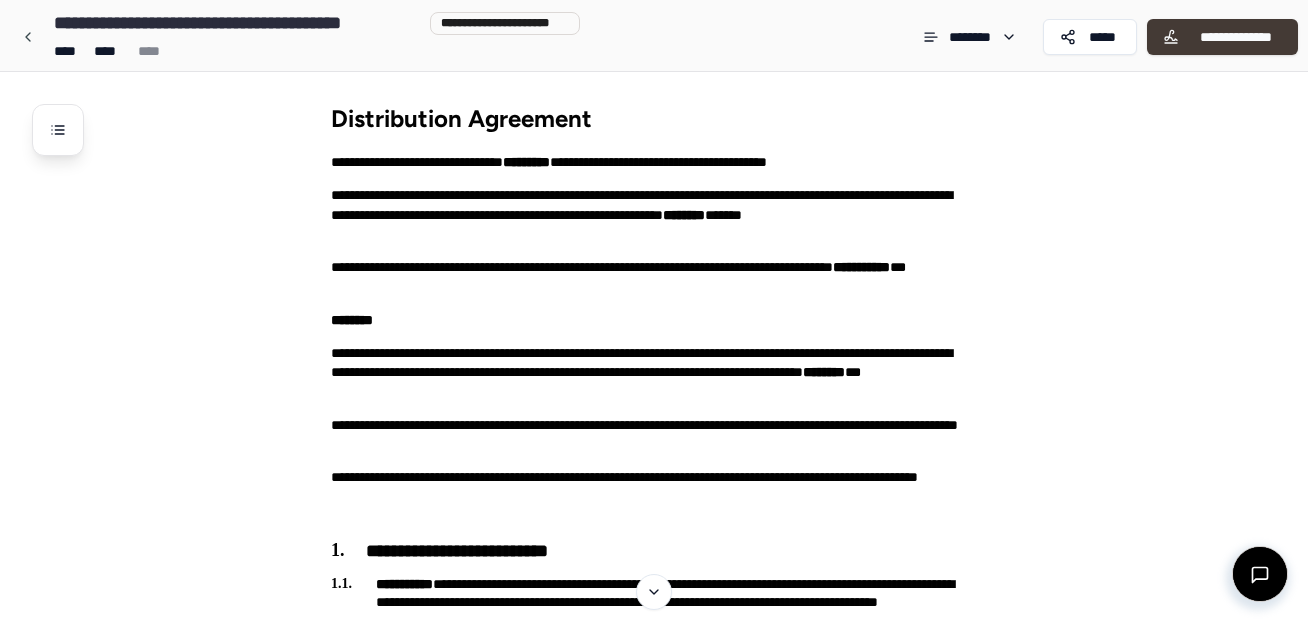 click on "**********" at bounding box center [1235, 37] 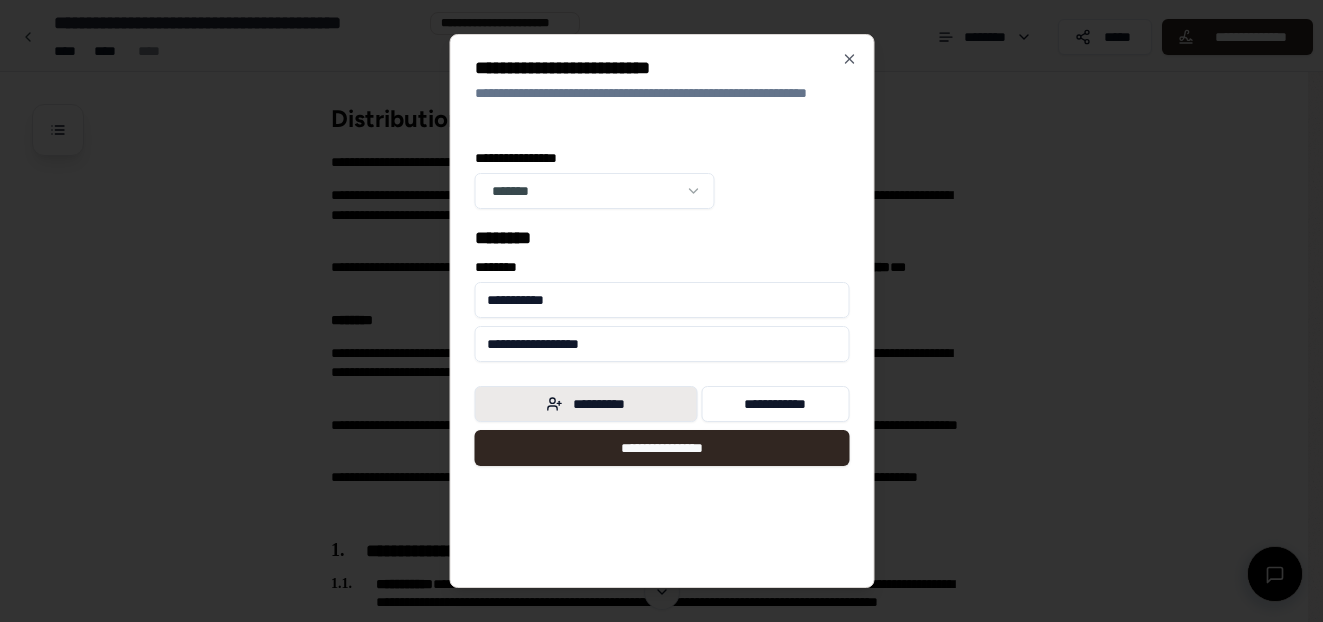 click on "**********" at bounding box center [585, 404] 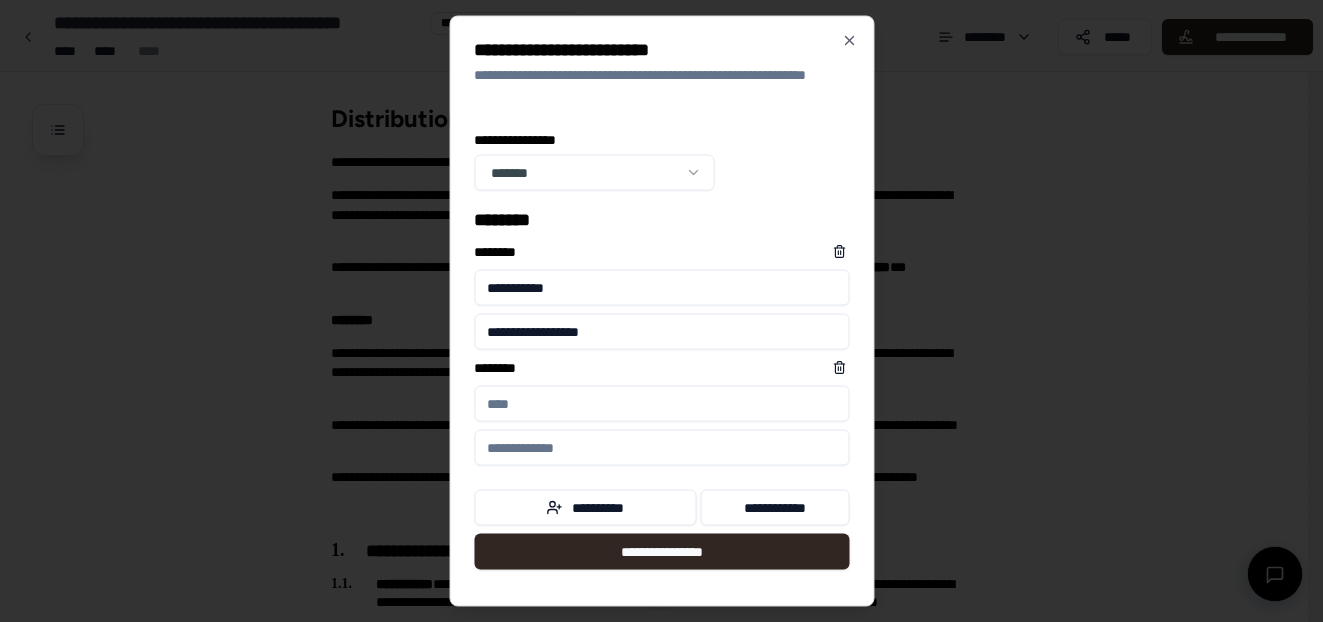 click on "******   *" at bounding box center (661, 404) 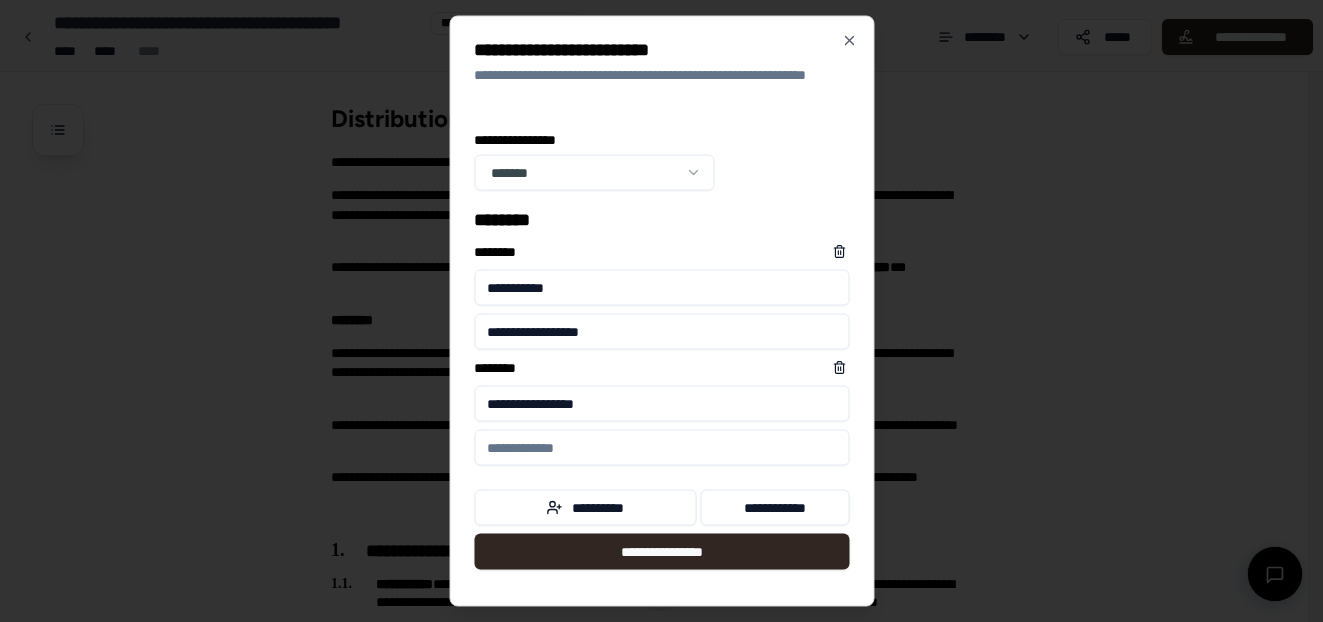 type on "**********" 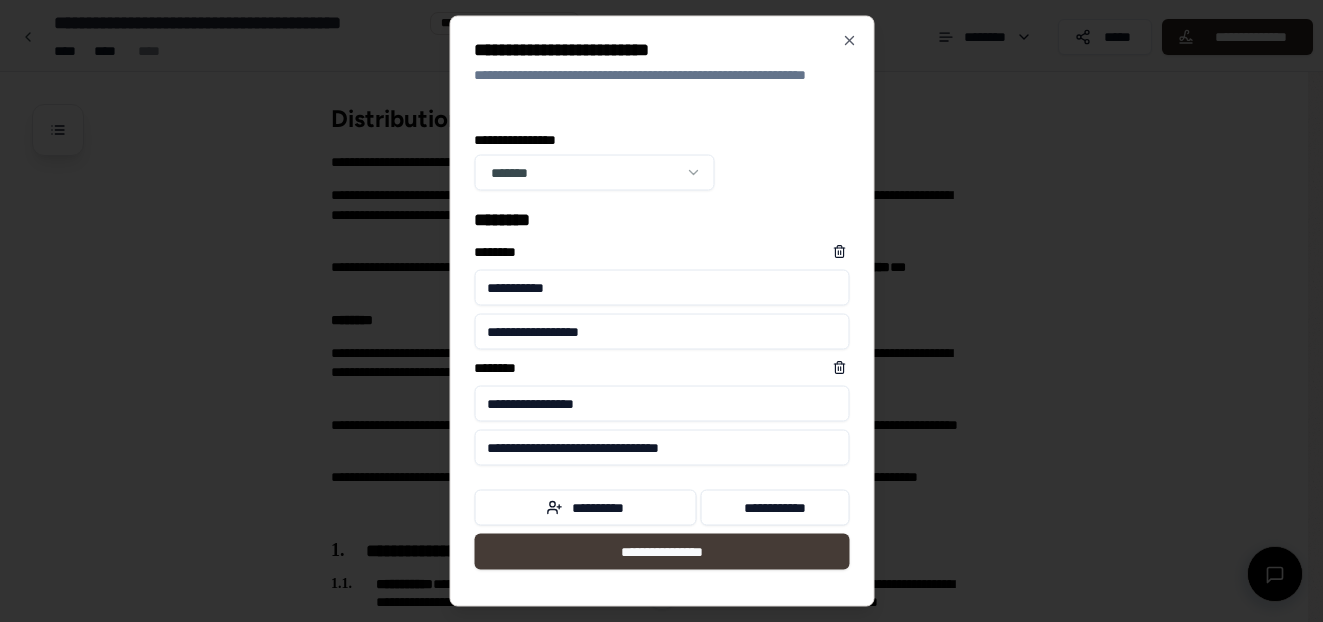 type on "**********" 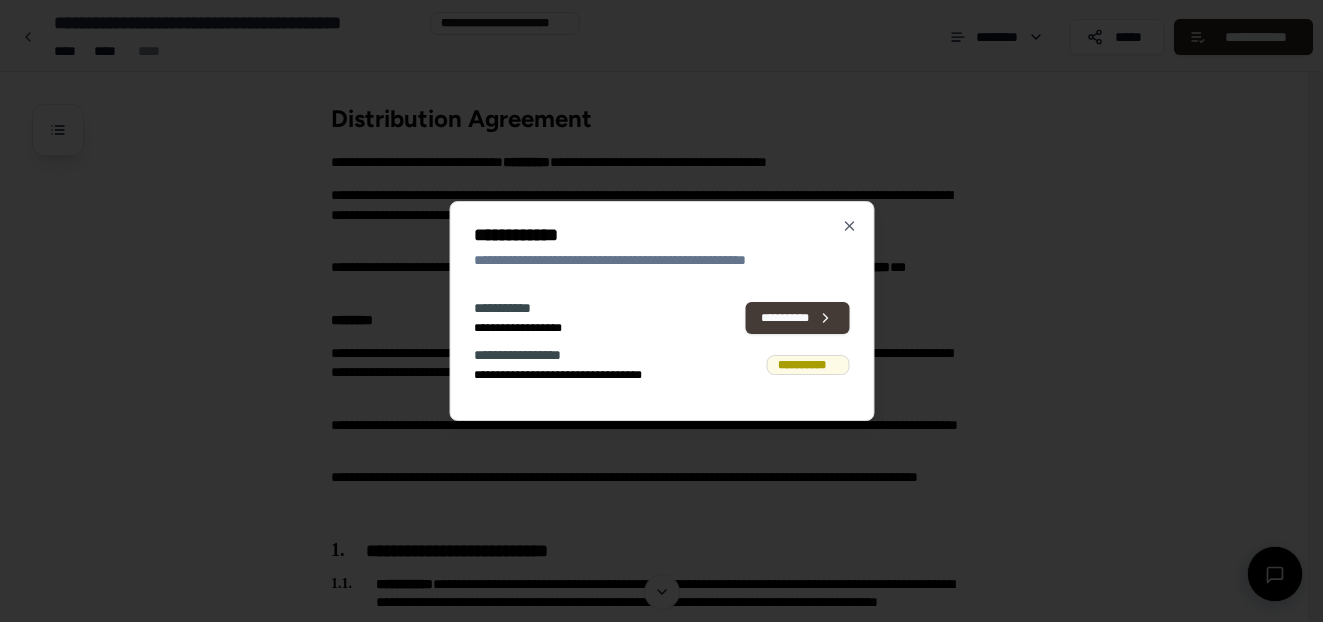 click on "**********" at bounding box center [797, 318] 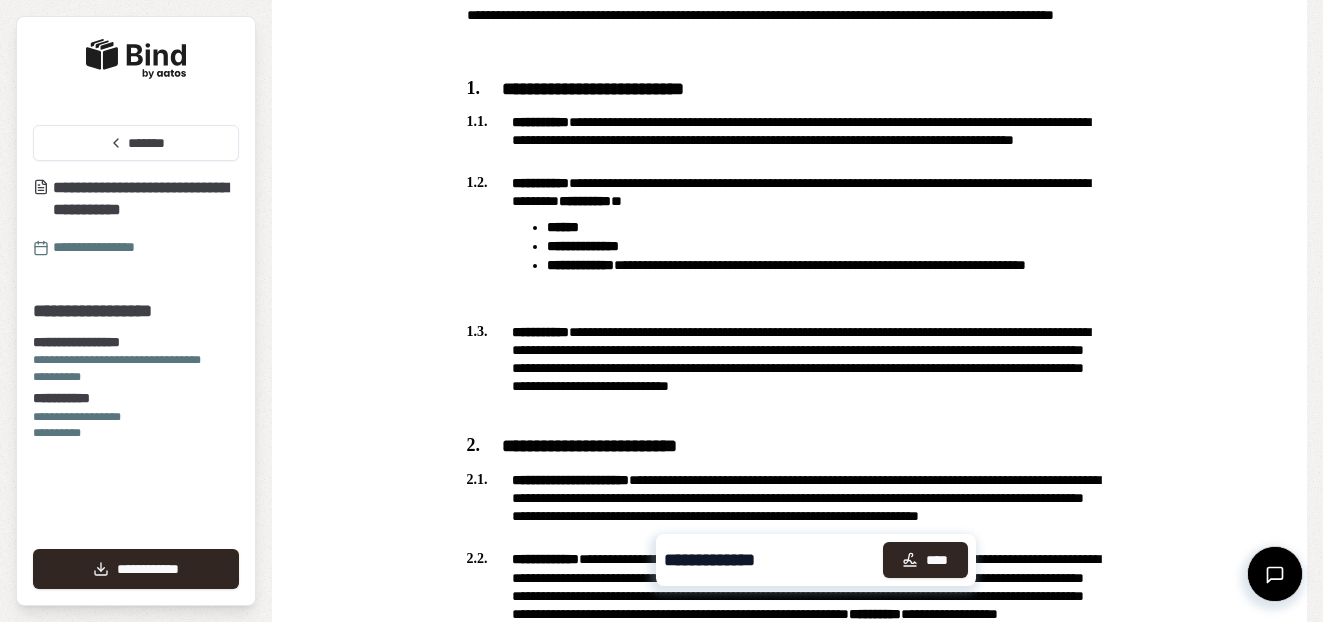 scroll, scrollTop: 0, scrollLeft: 0, axis: both 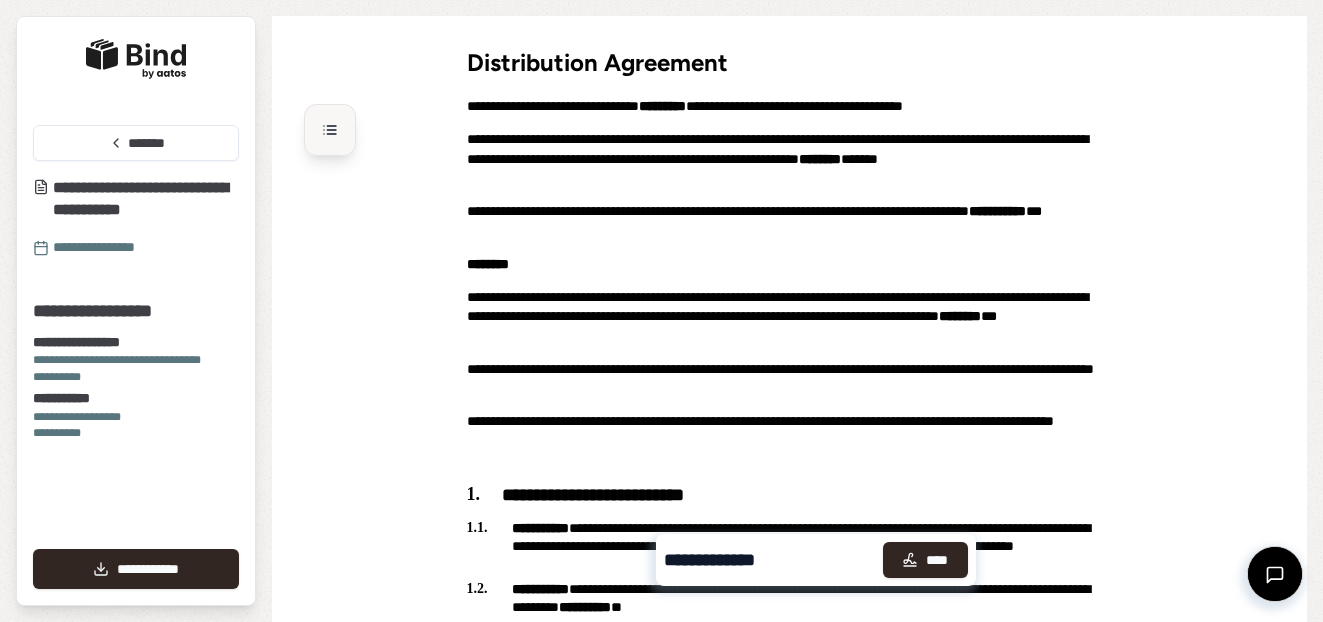 click at bounding box center [330, 130] 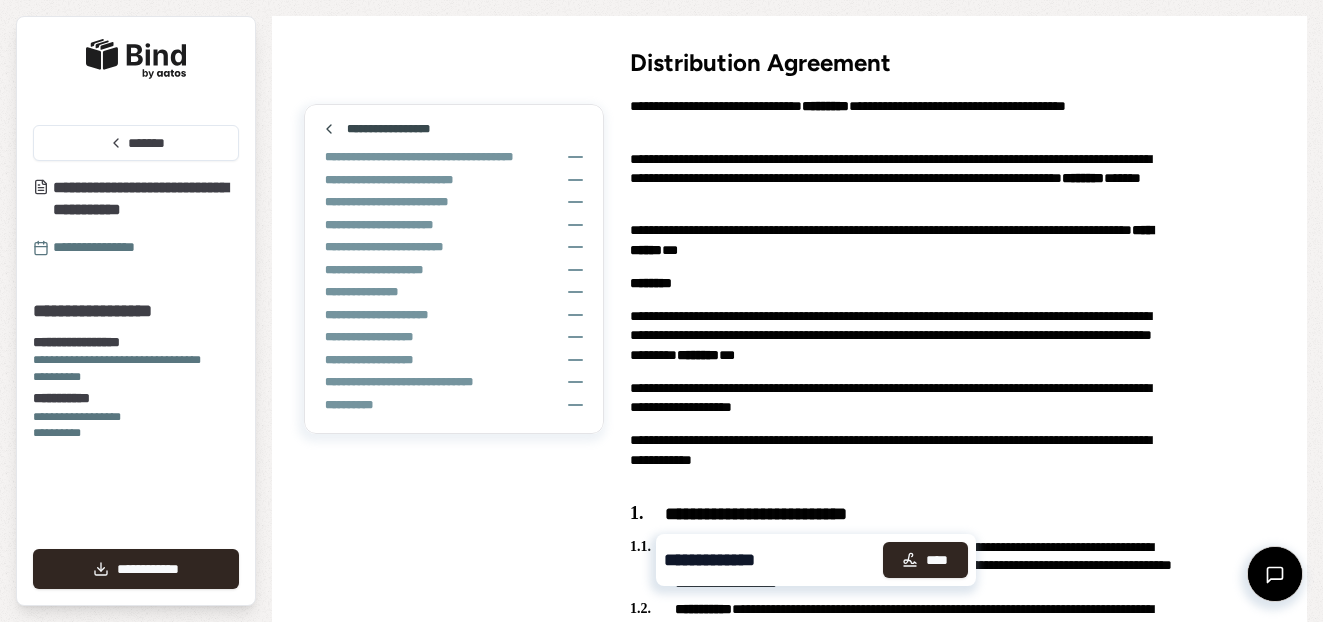 click on "**********" at bounding box center [789, 2179] 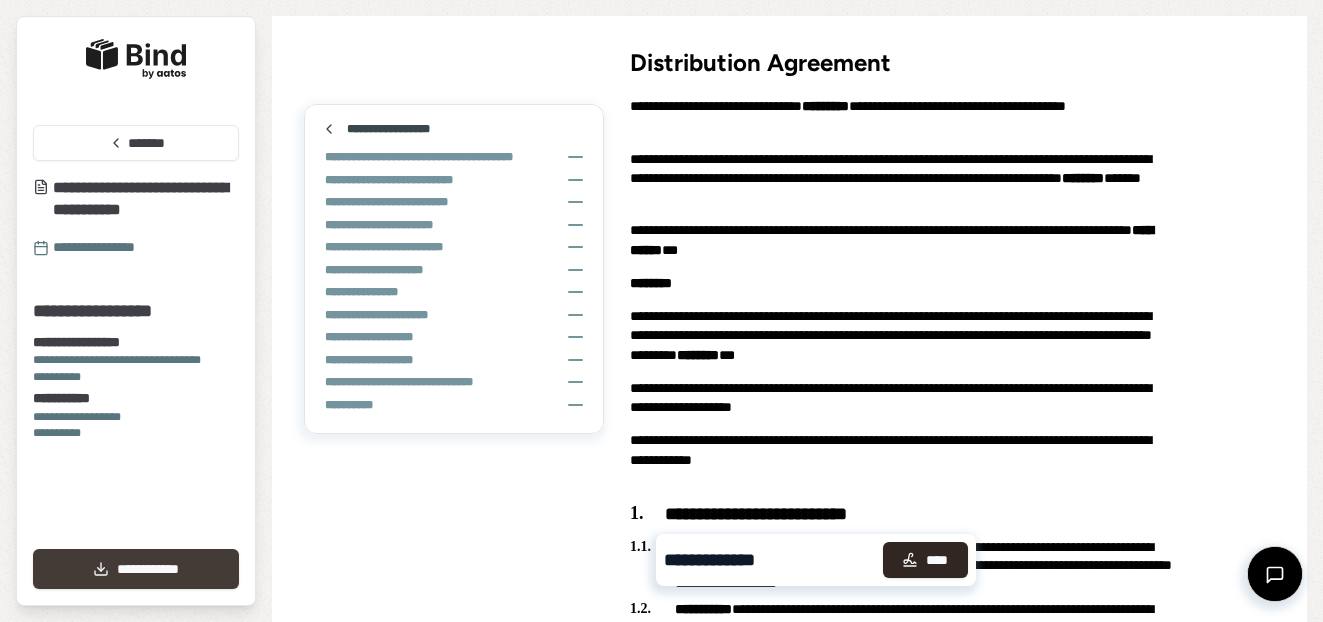 click on "**********" at bounding box center [136, 569] 